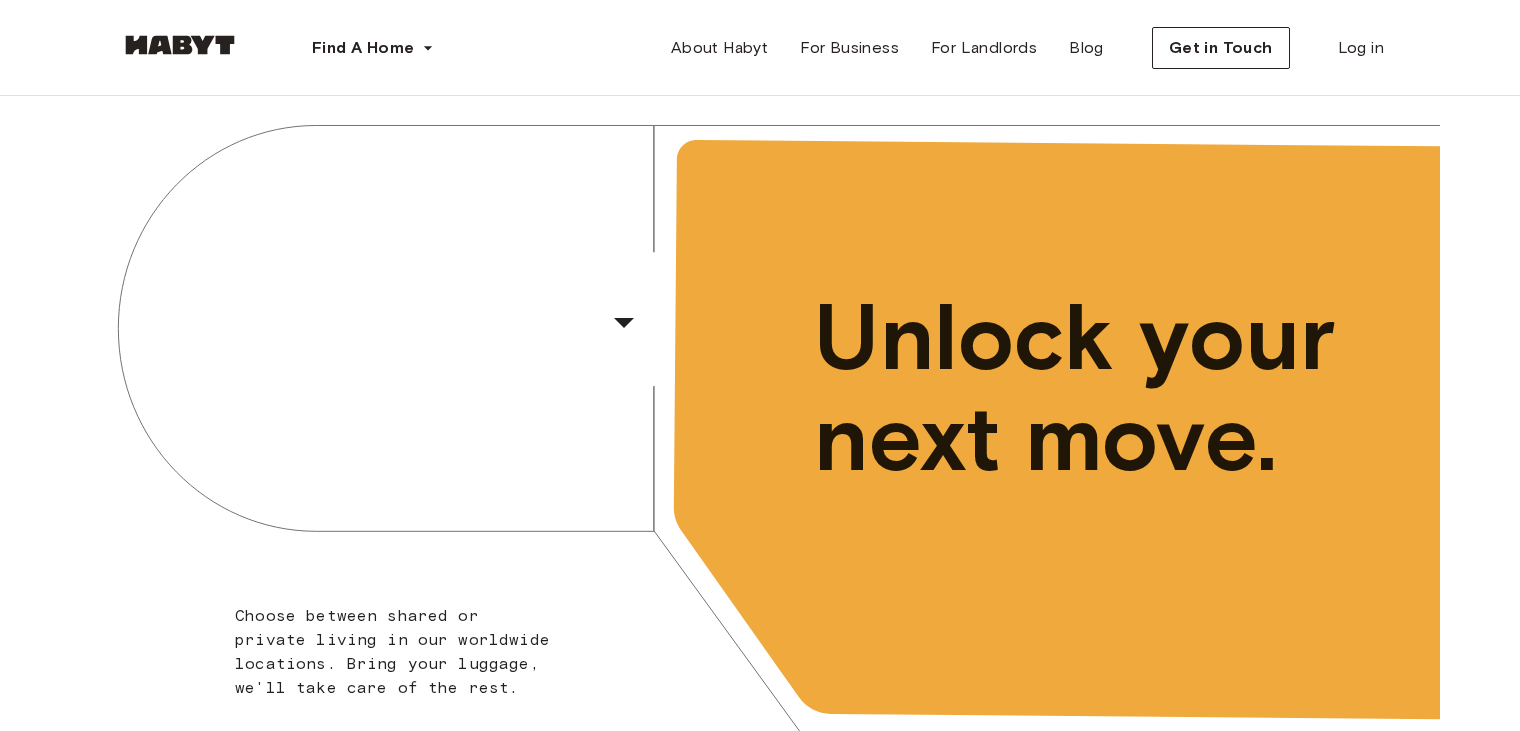 scroll, scrollTop: 0, scrollLeft: 0, axis: both 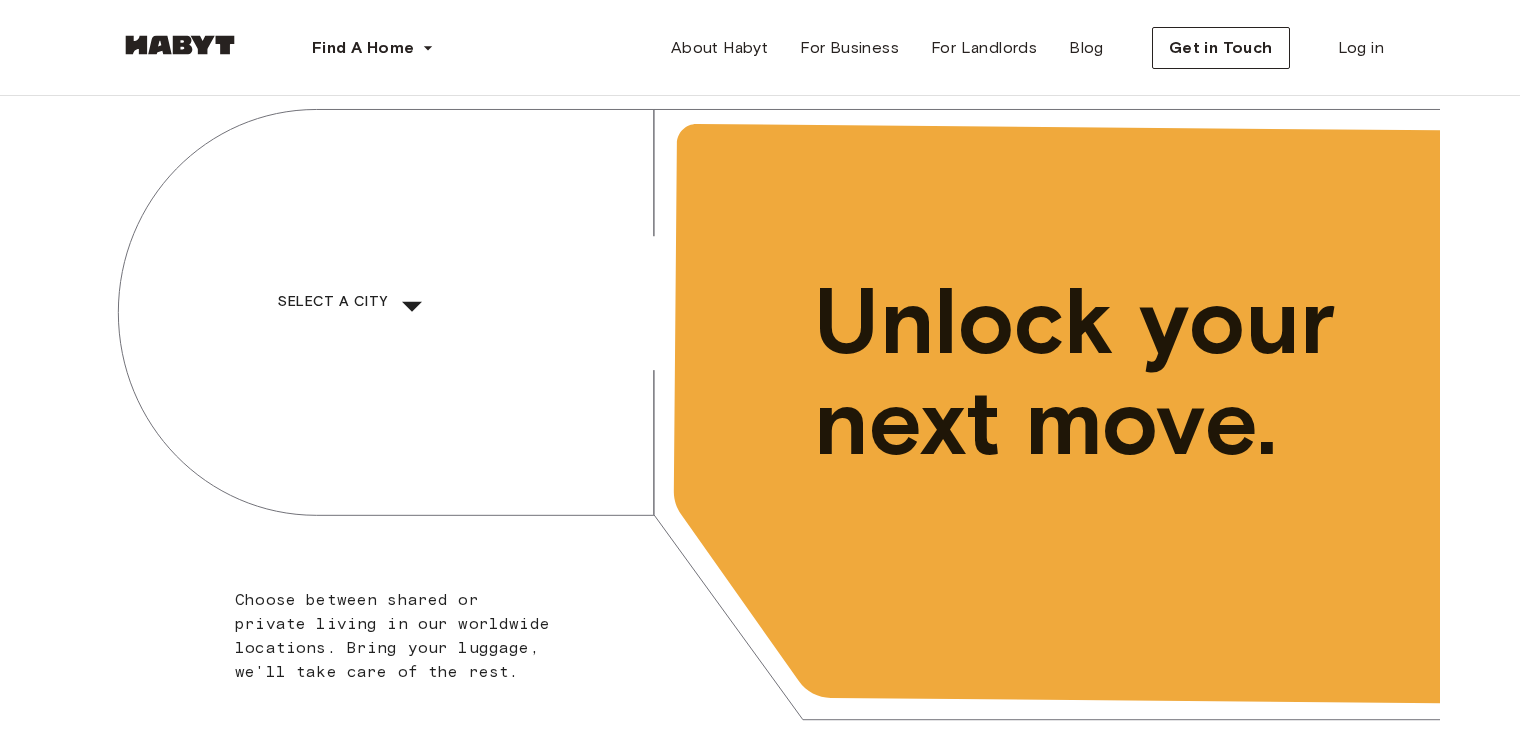 click on "​" at bounding box center (439, 322) 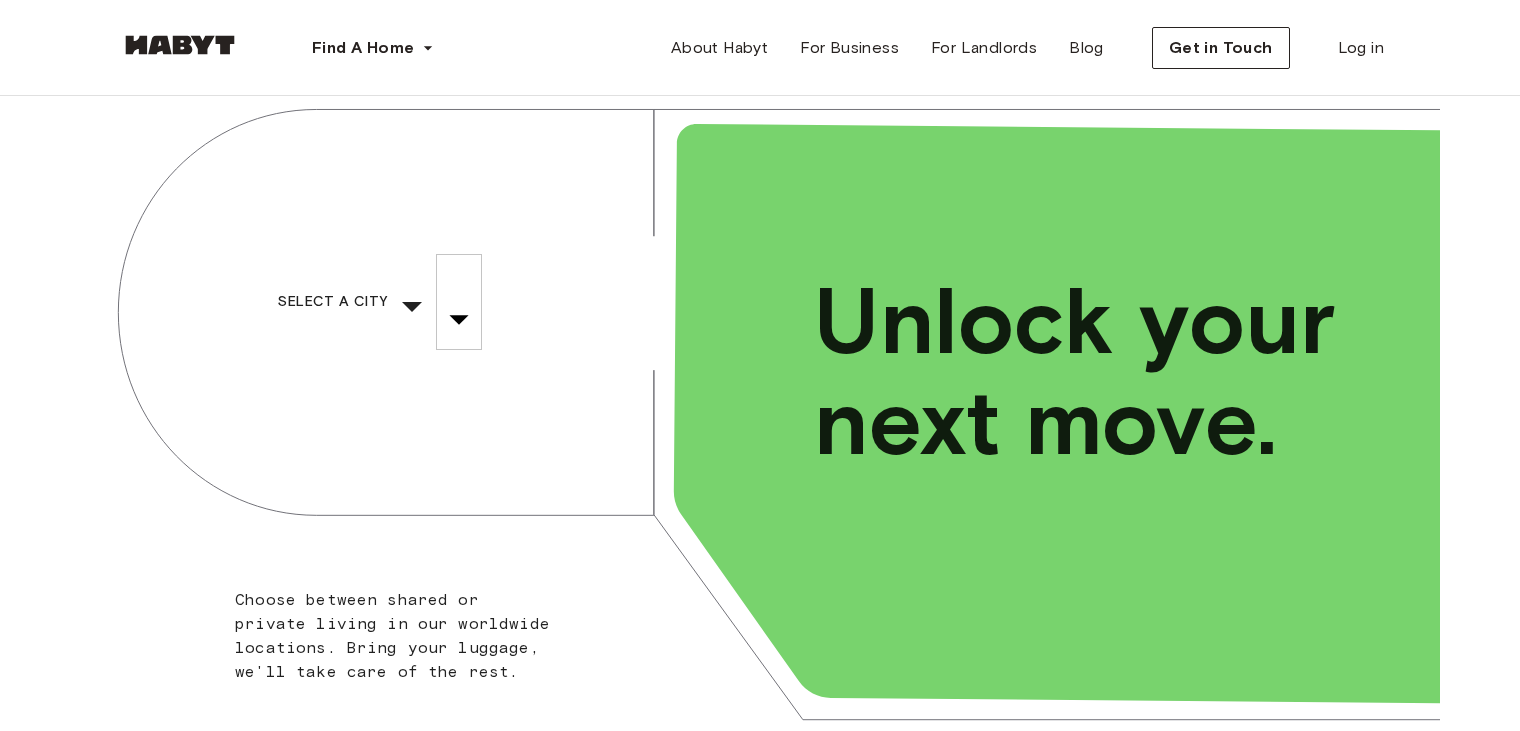 click on "Madrid" at bounding box center [450, 6168] 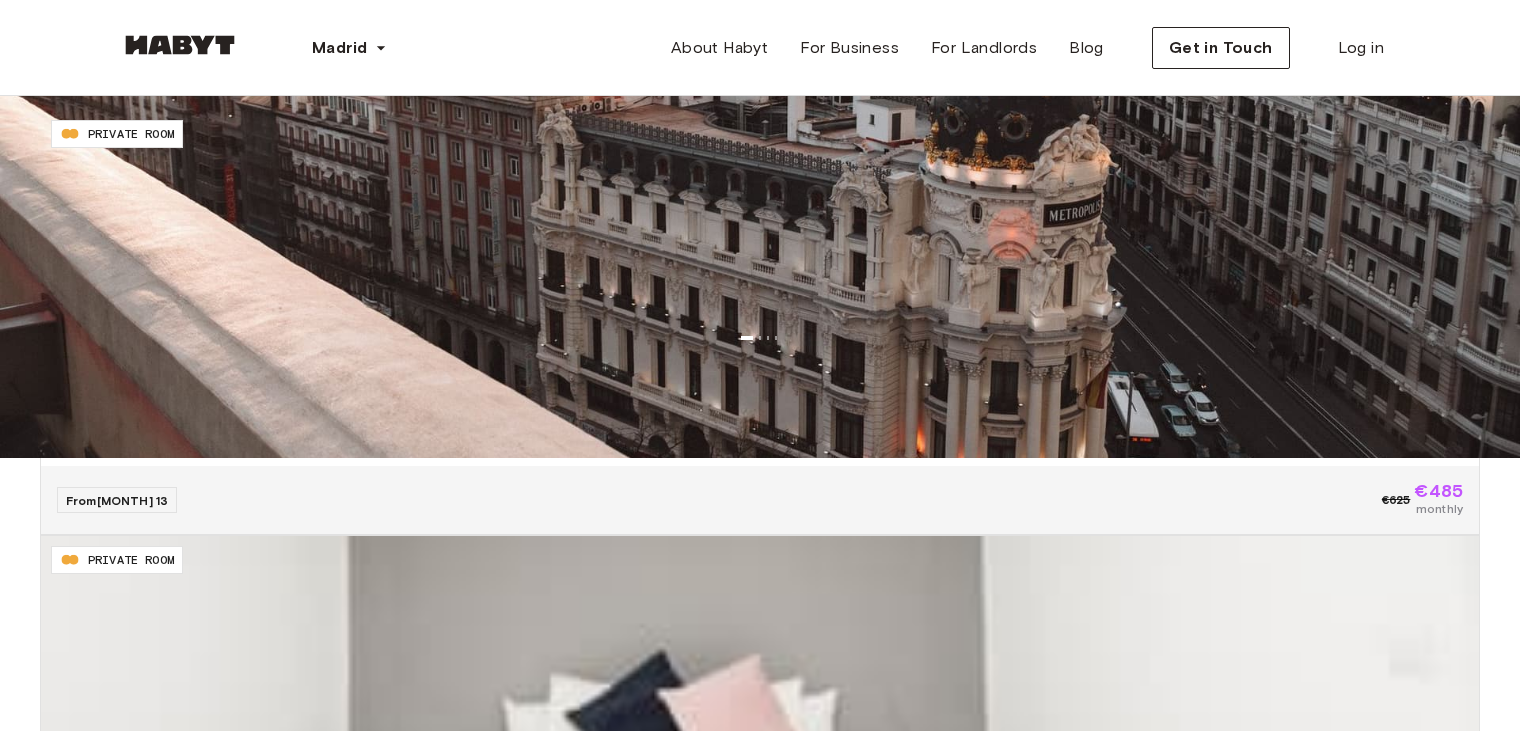 scroll, scrollTop: 0, scrollLeft: 0, axis: both 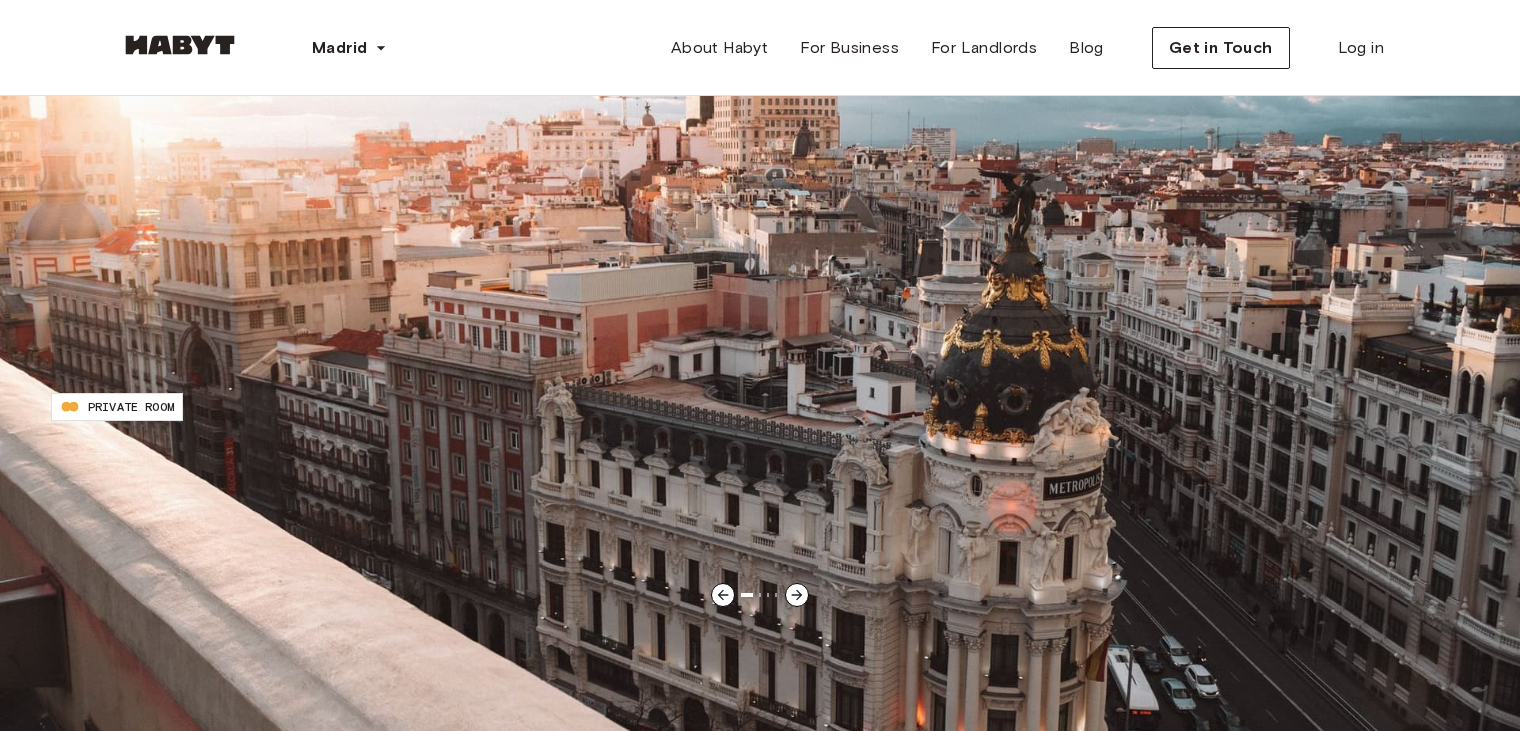 click 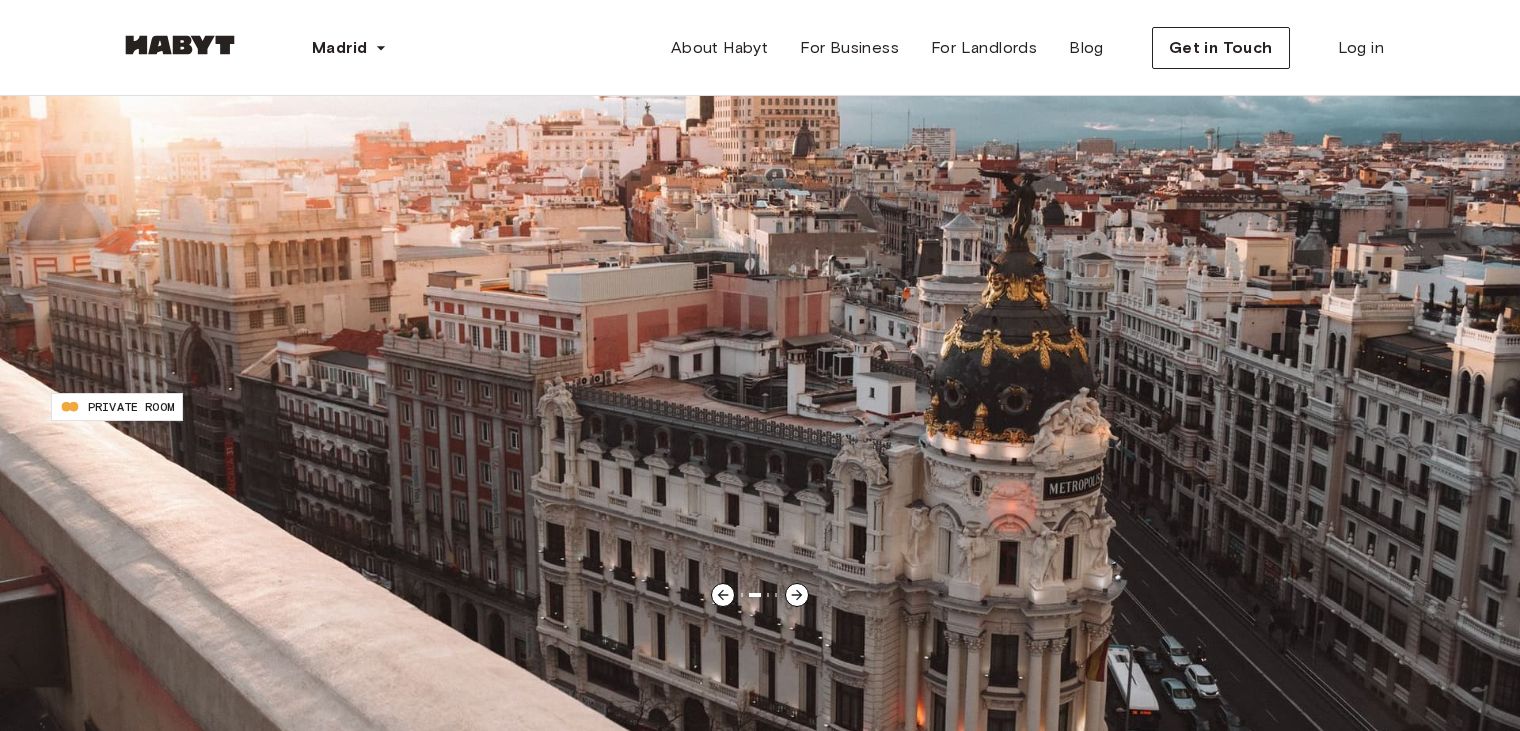 click 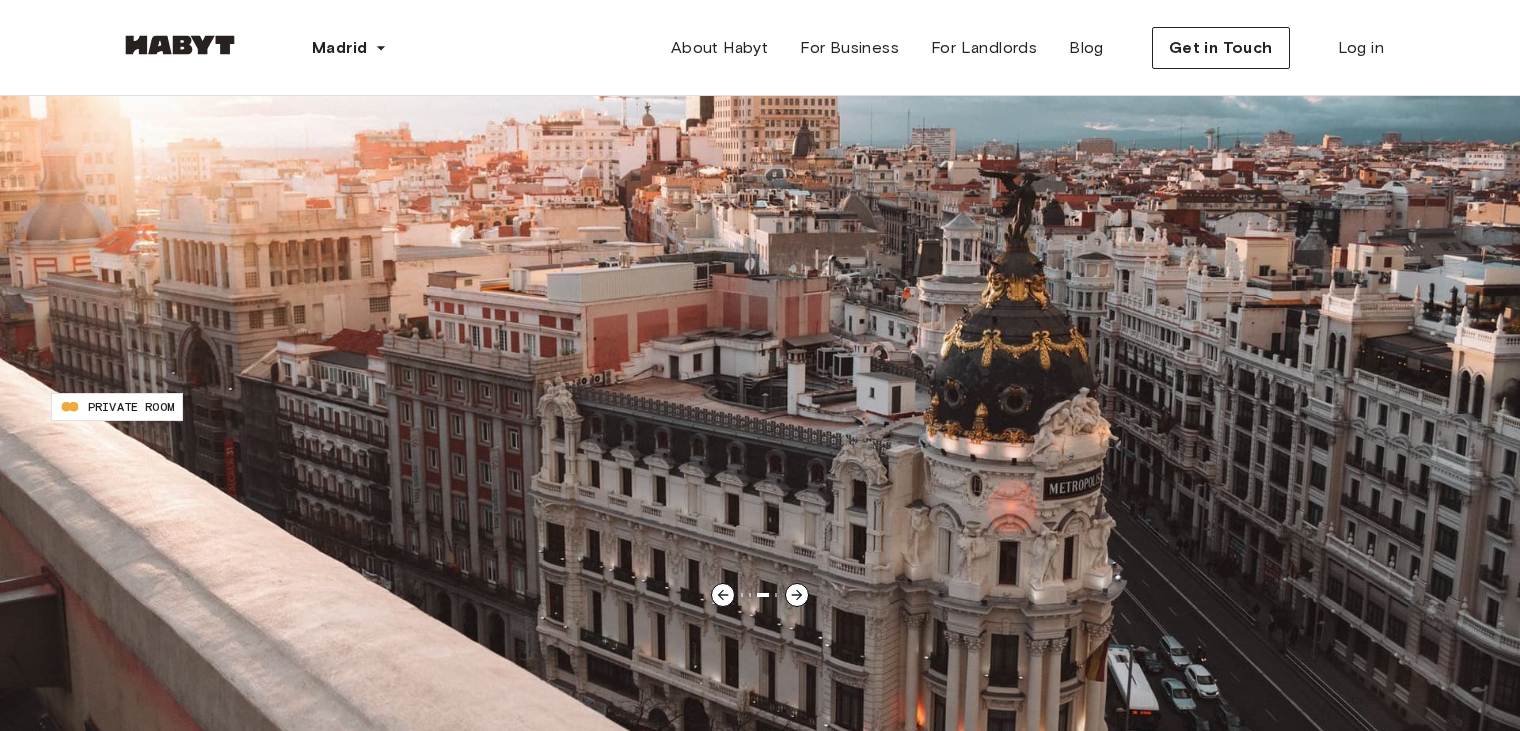 click 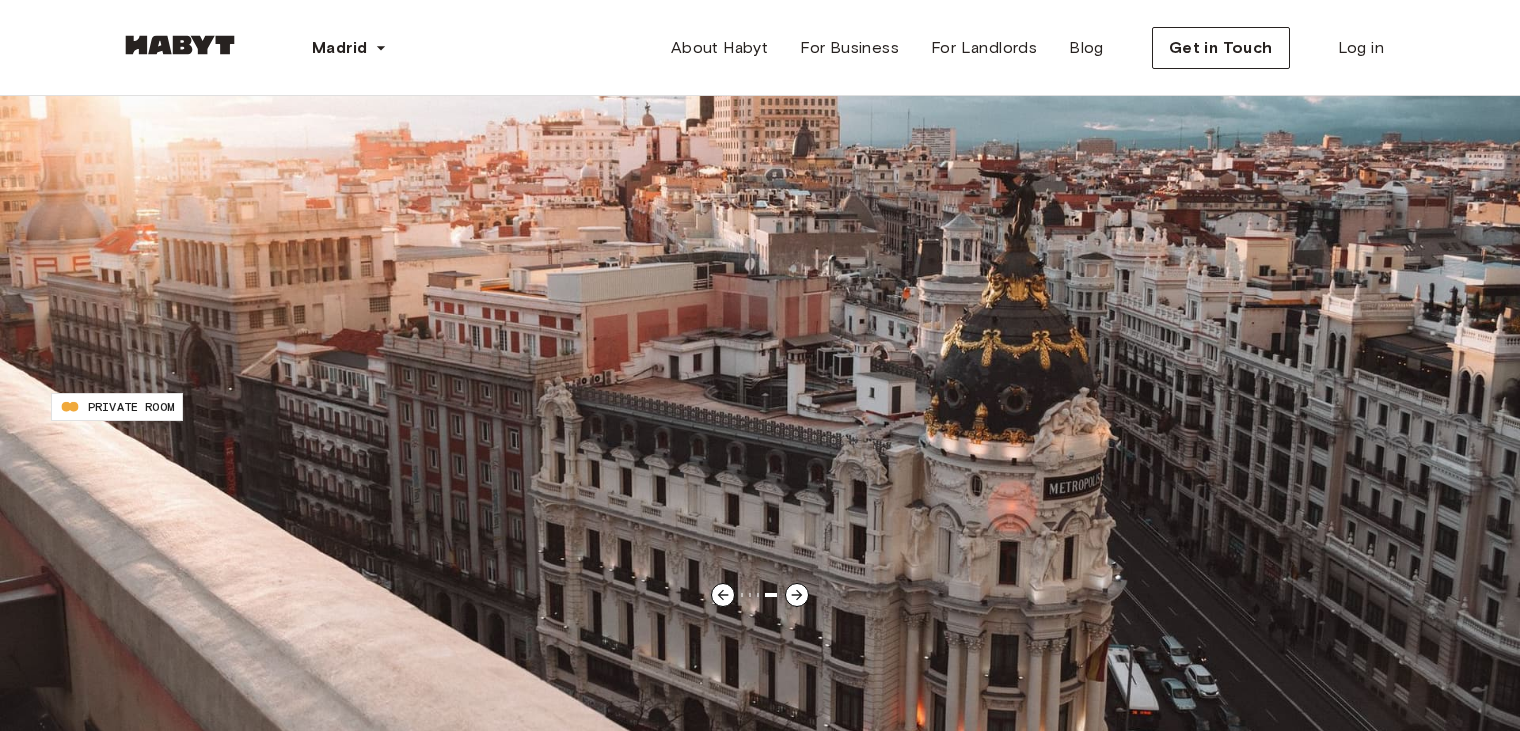 click 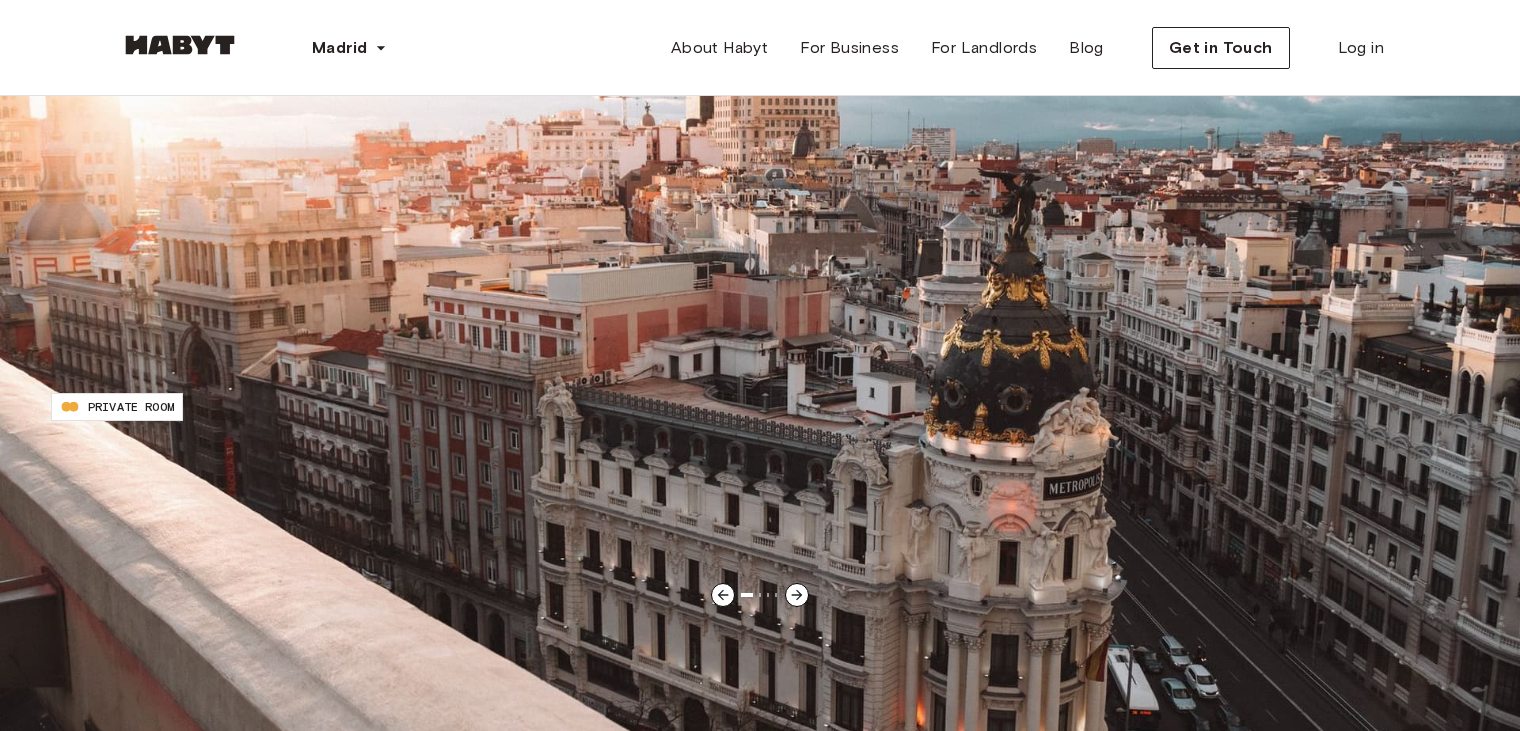click 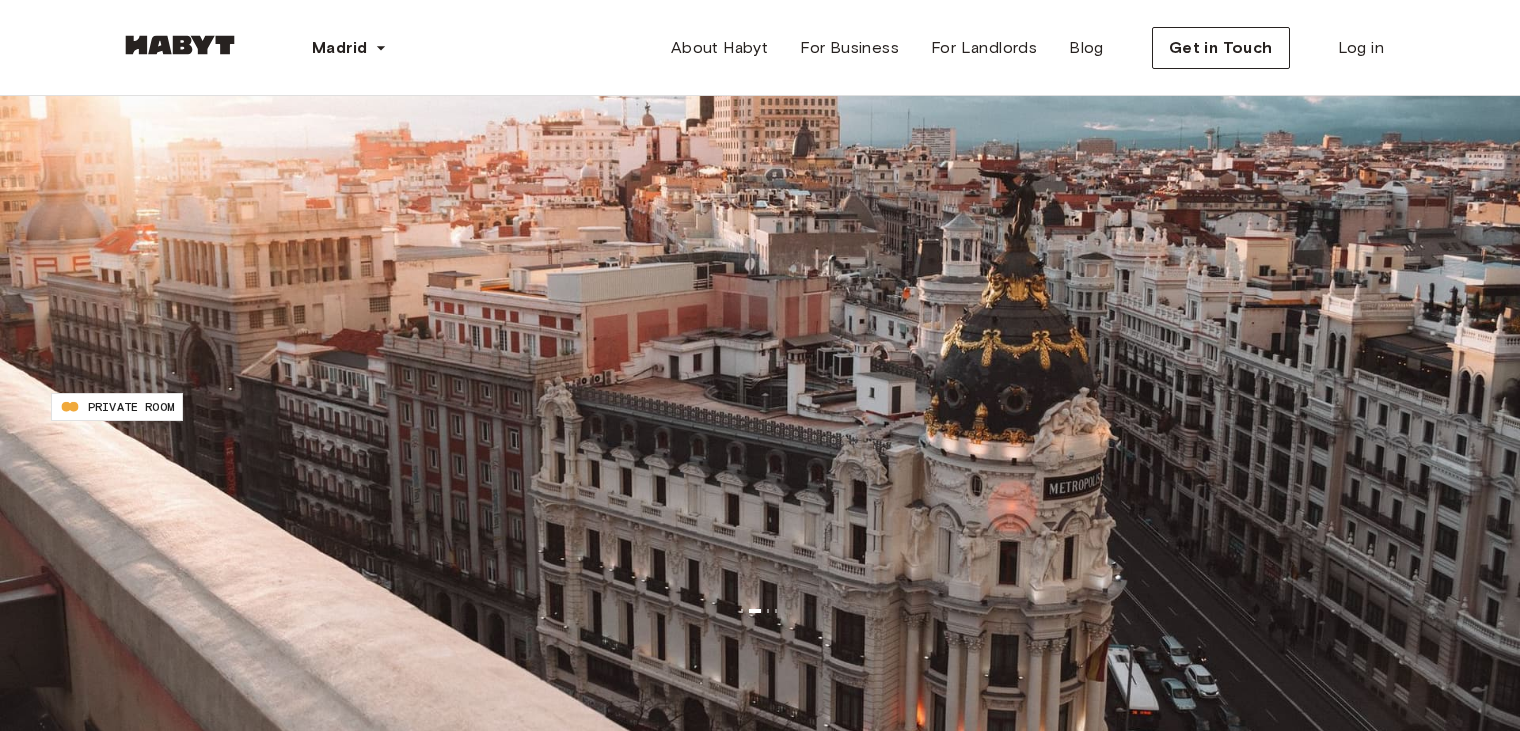 scroll, scrollTop: 3859, scrollLeft: 0, axis: vertical 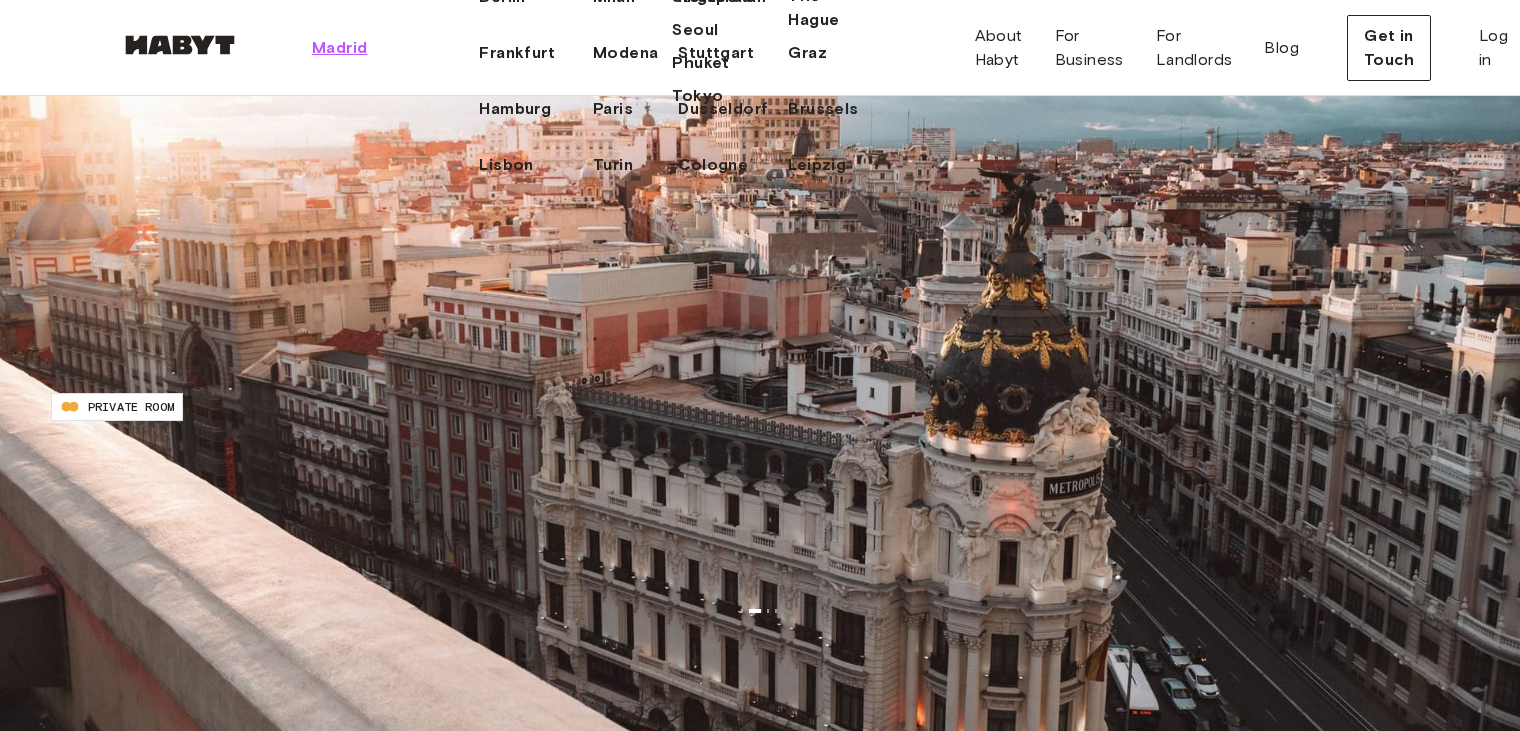 click on "Madrid" at bounding box center (339, 48) 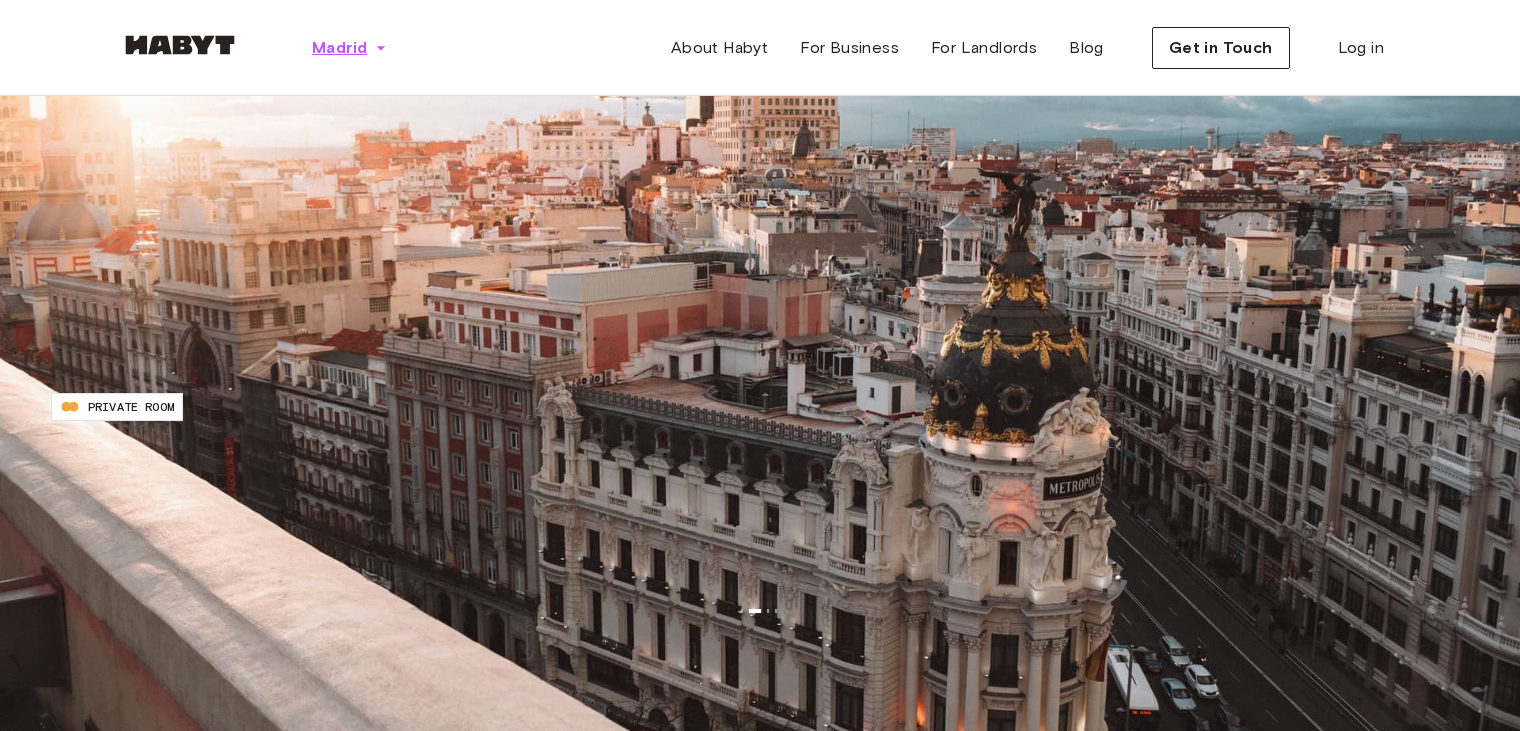click on "Madrid" at bounding box center [349, 48] 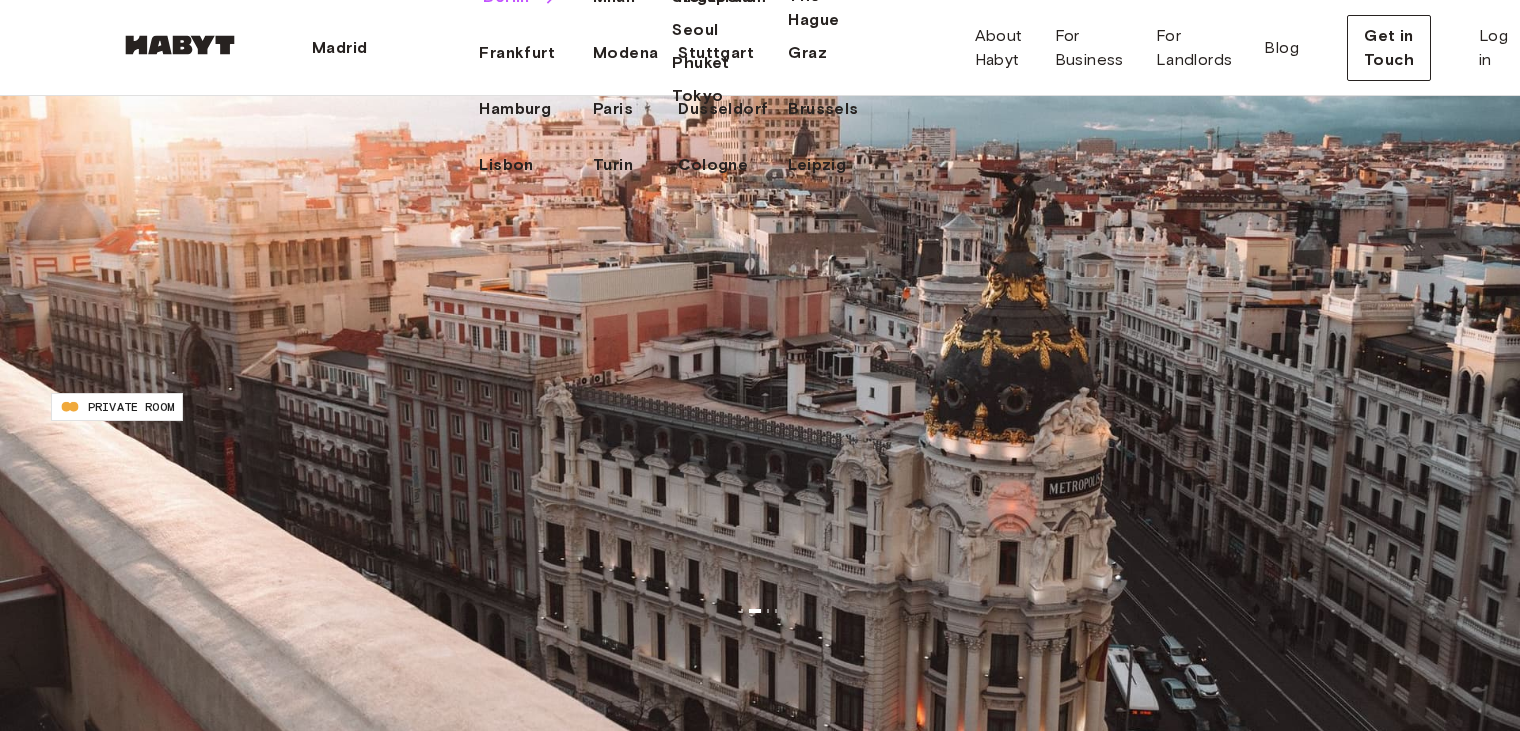 click on "Berlin" at bounding box center (506, -3) 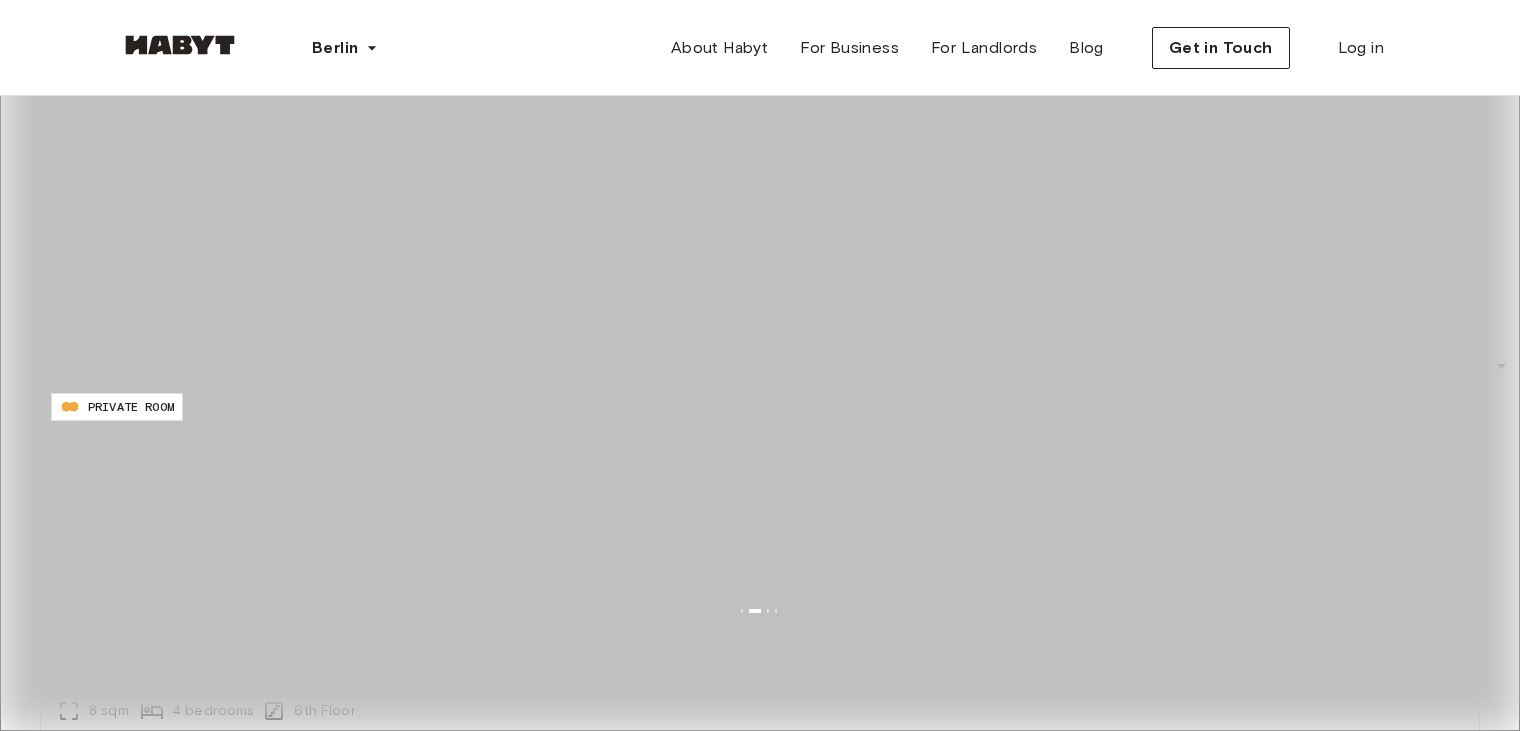 scroll, scrollTop: 3819, scrollLeft: 0, axis: vertical 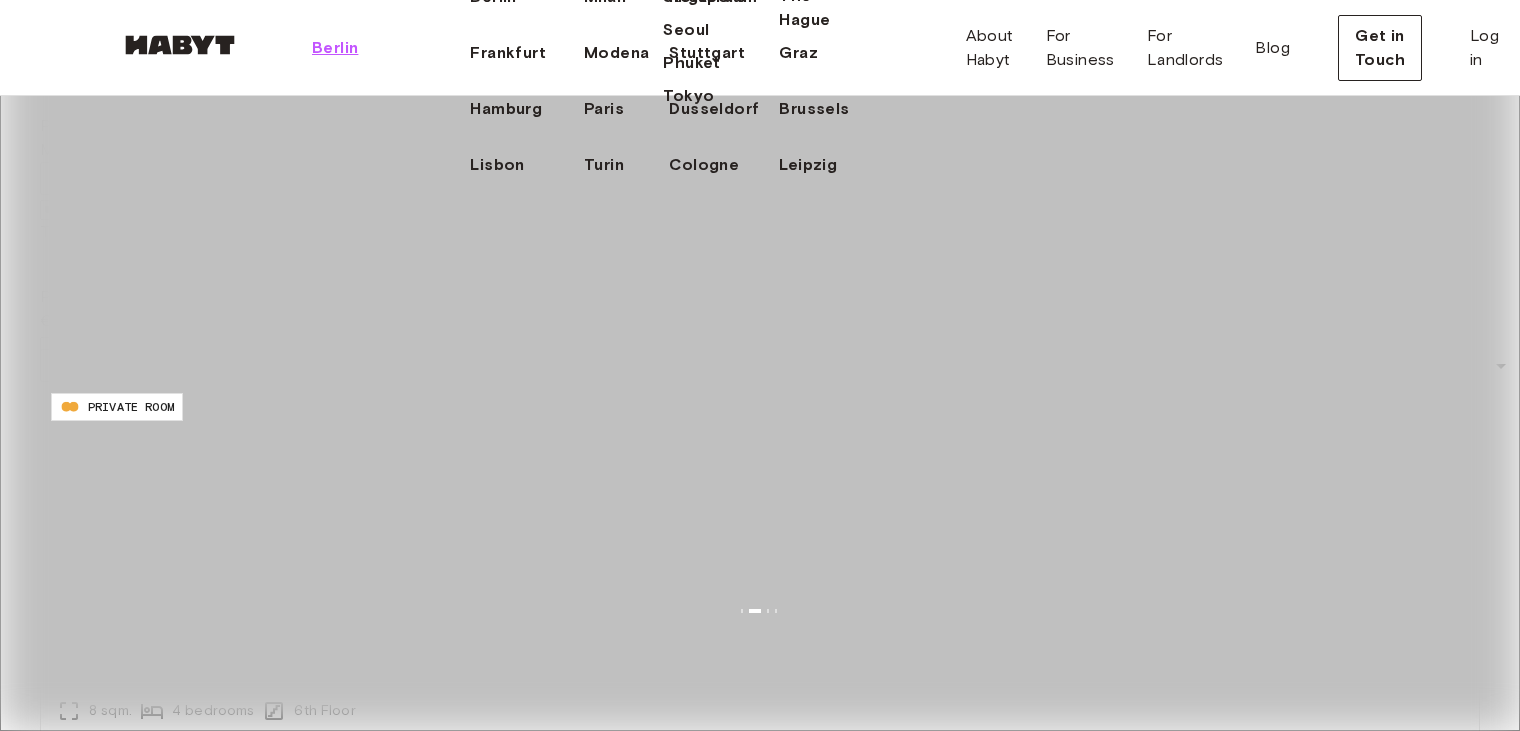 click on "Berlin" at bounding box center (335, 48) 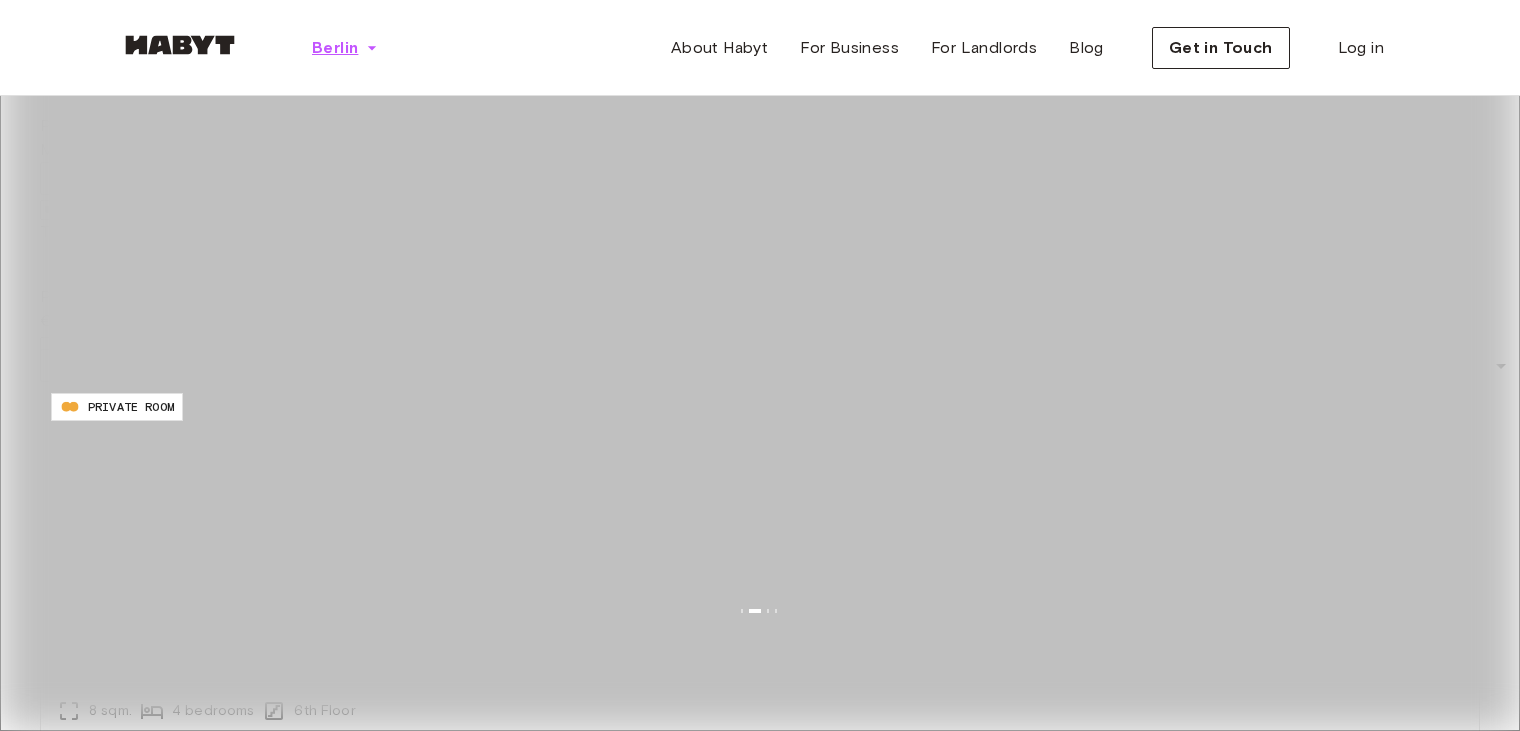 click on "Berlin" at bounding box center (345, 48) 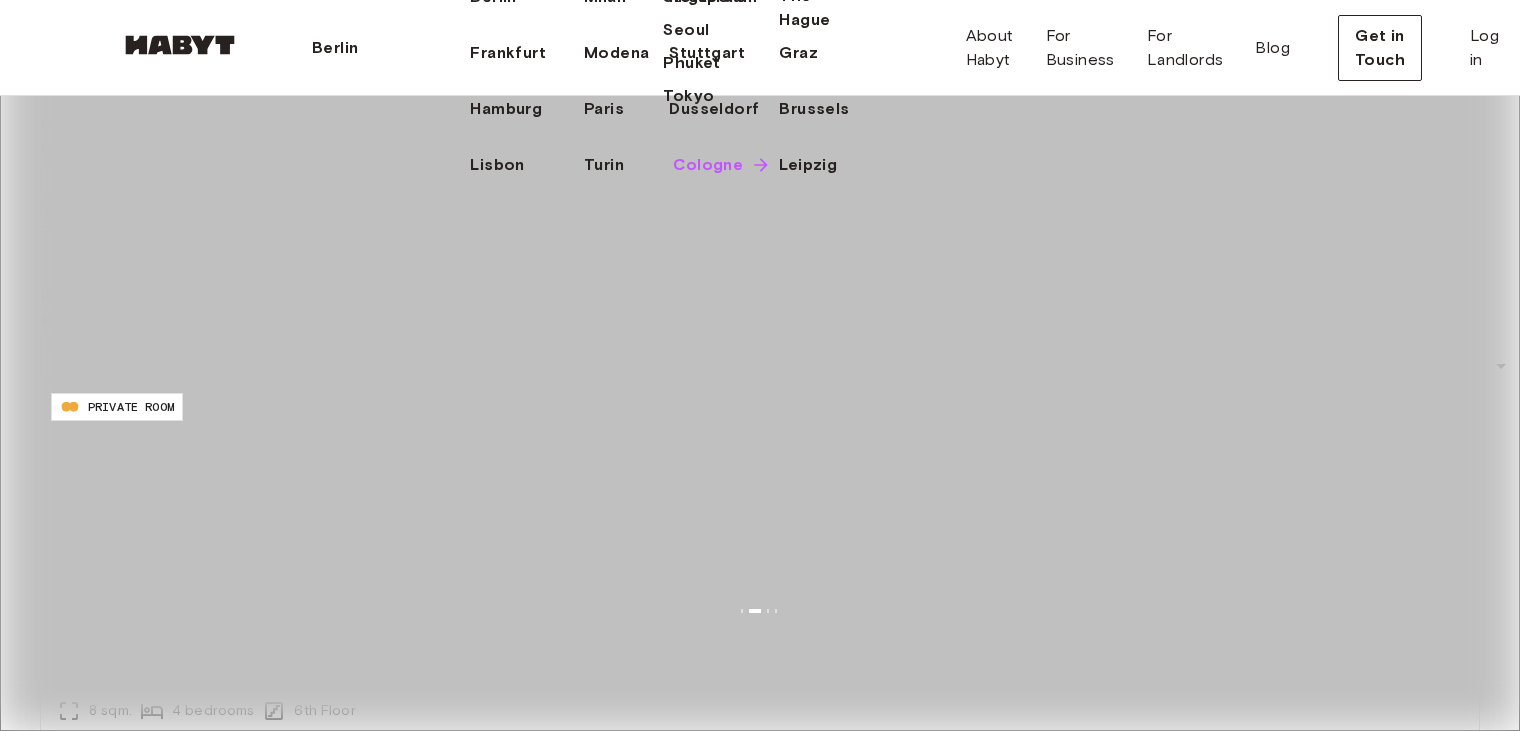 click on "Cologne" at bounding box center (708, 165) 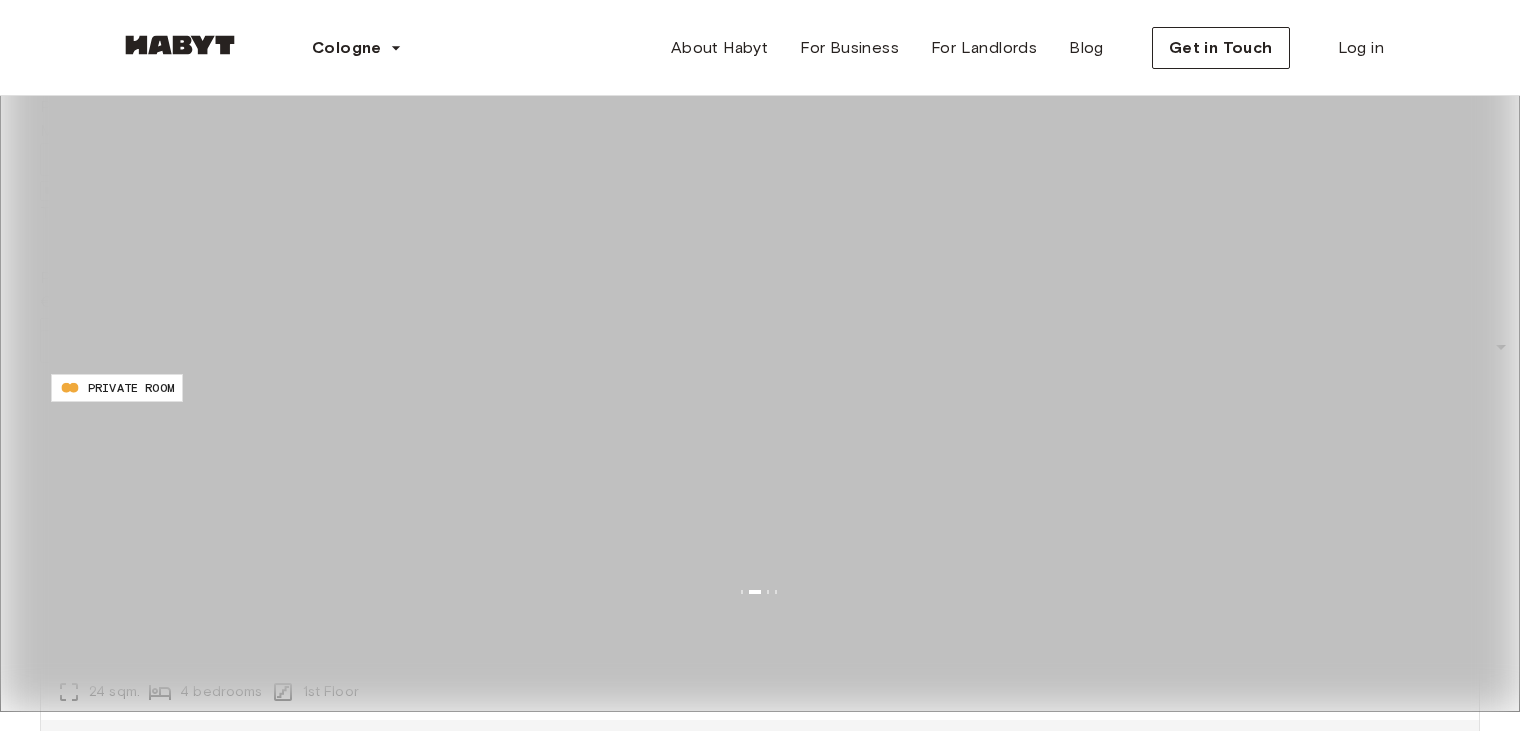 scroll, scrollTop: 0, scrollLeft: 0, axis: both 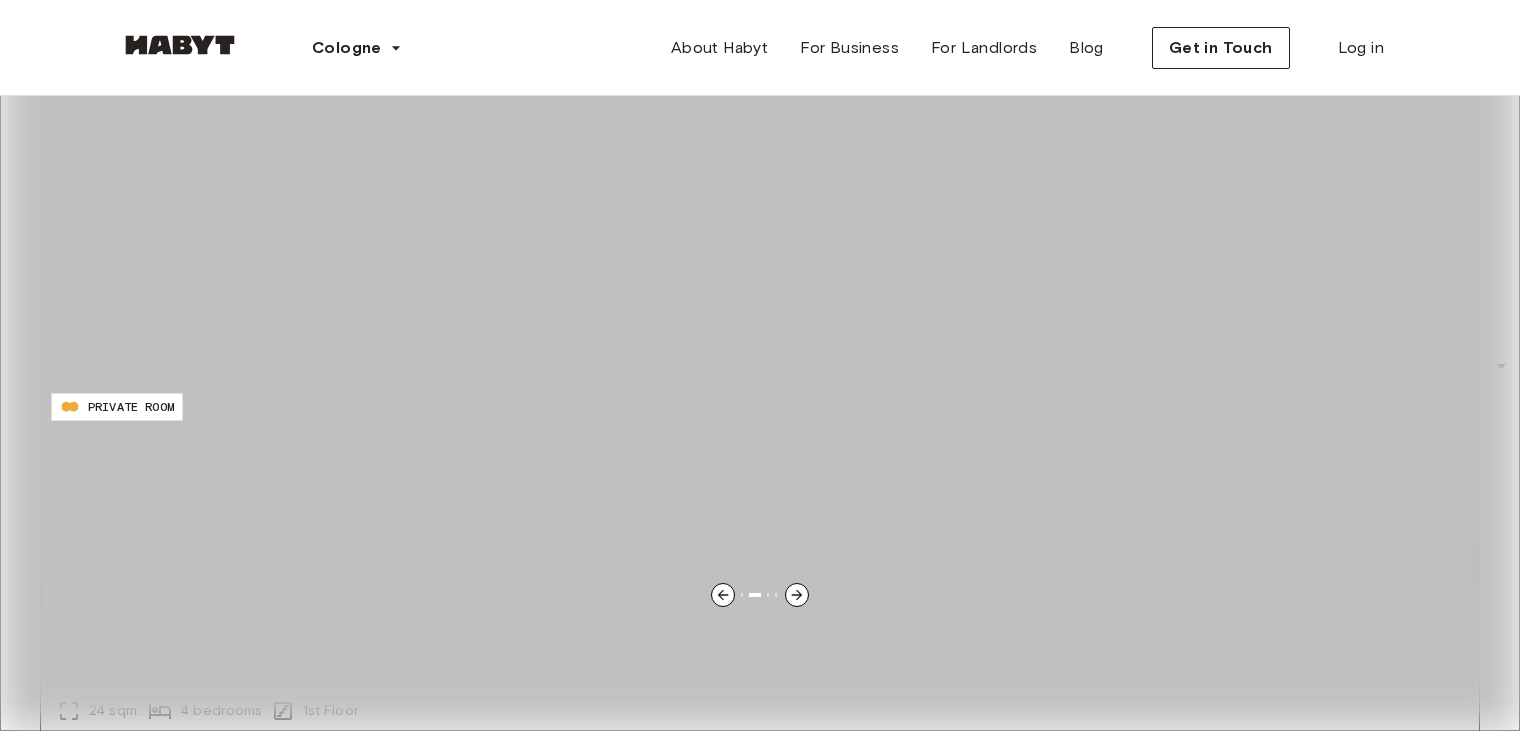 click 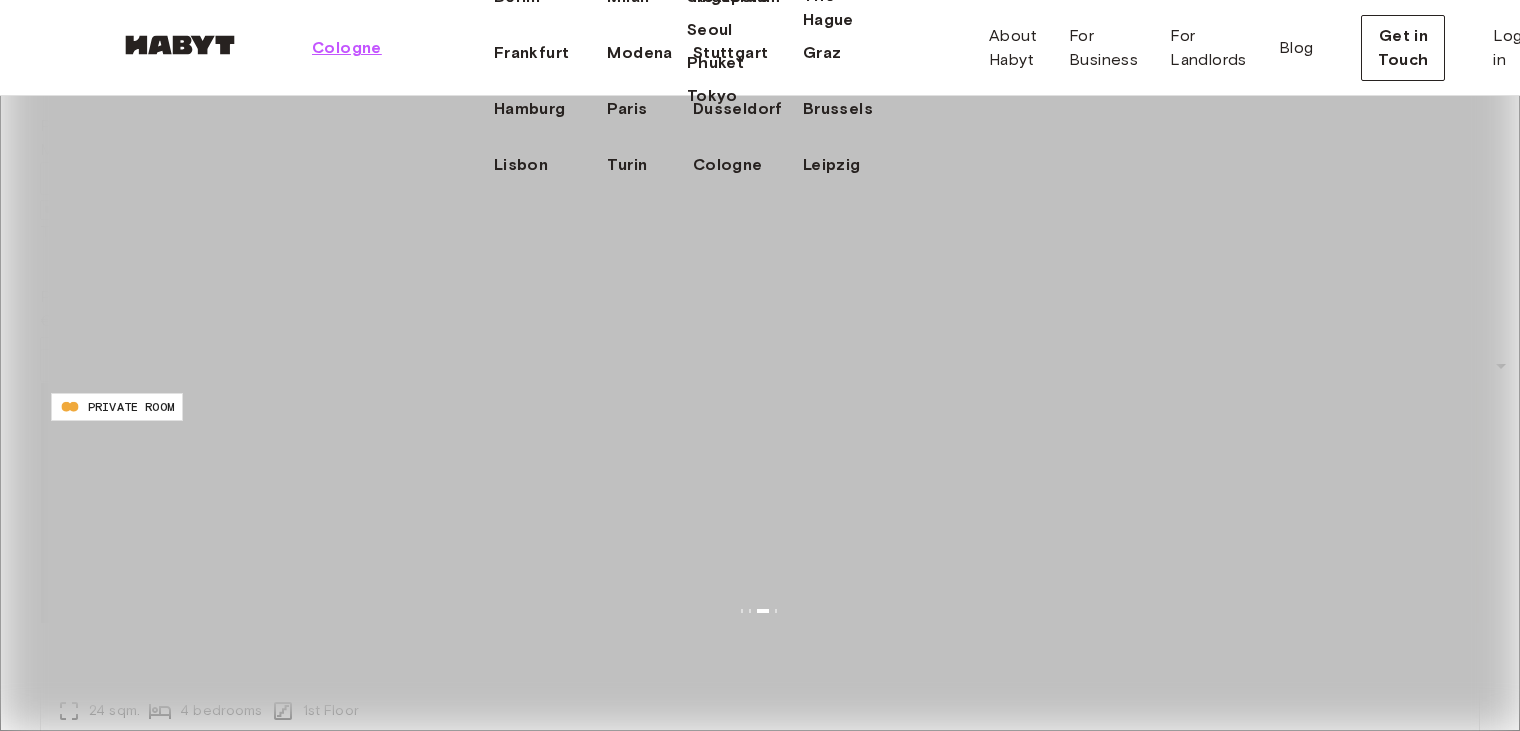 click on "Cologne" at bounding box center [347, 48] 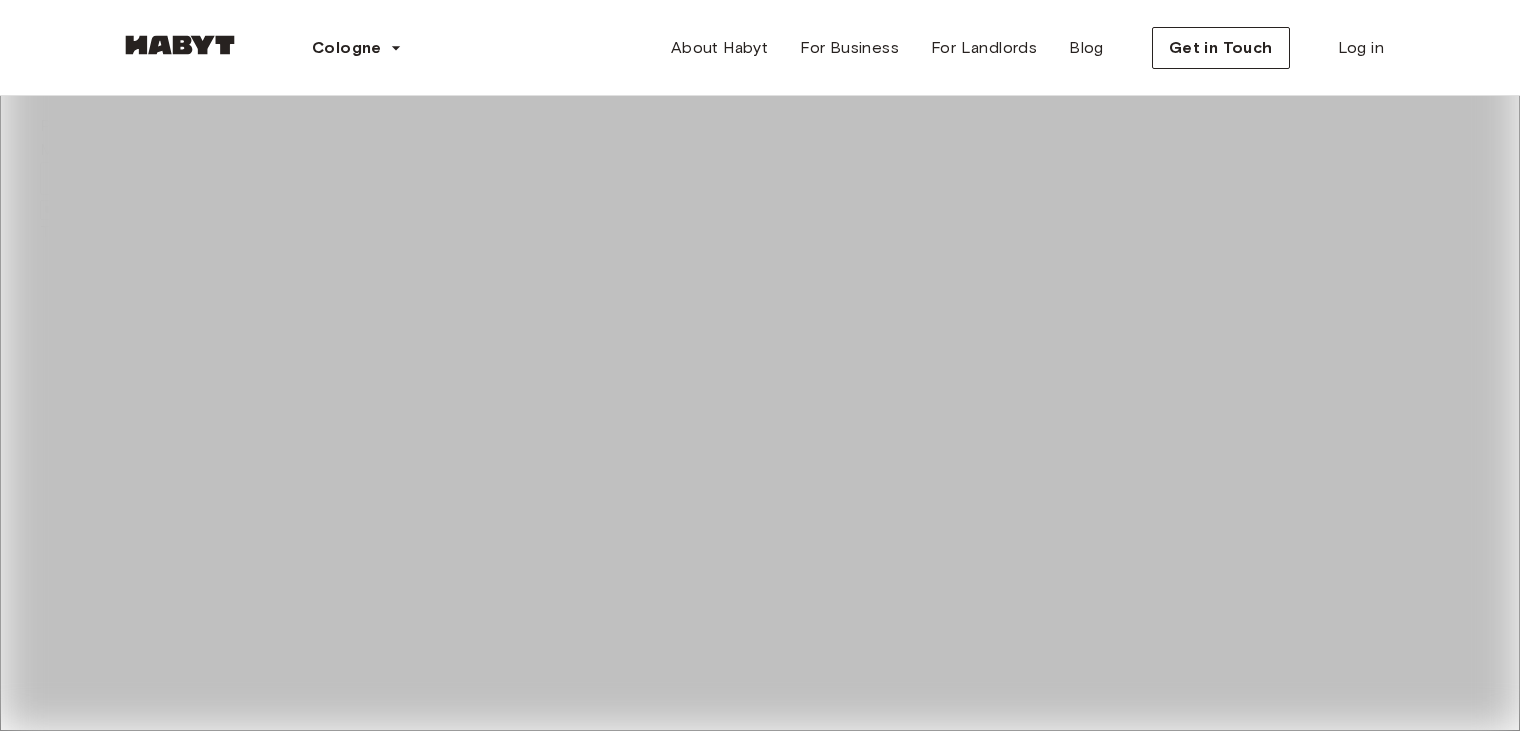 click on "**********" at bounding box center (760, 4556) 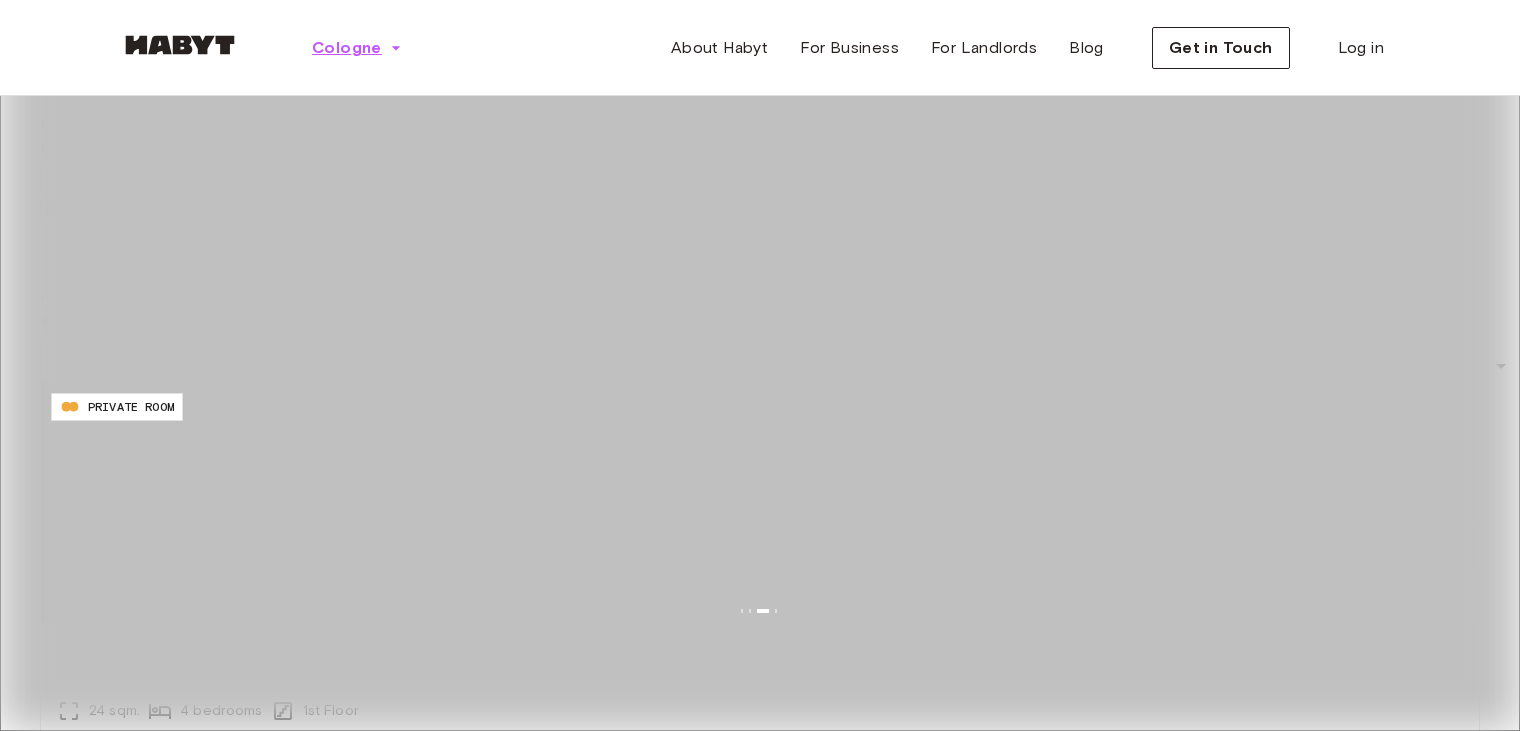 click on "Cologne" at bounding box center [357, 48] 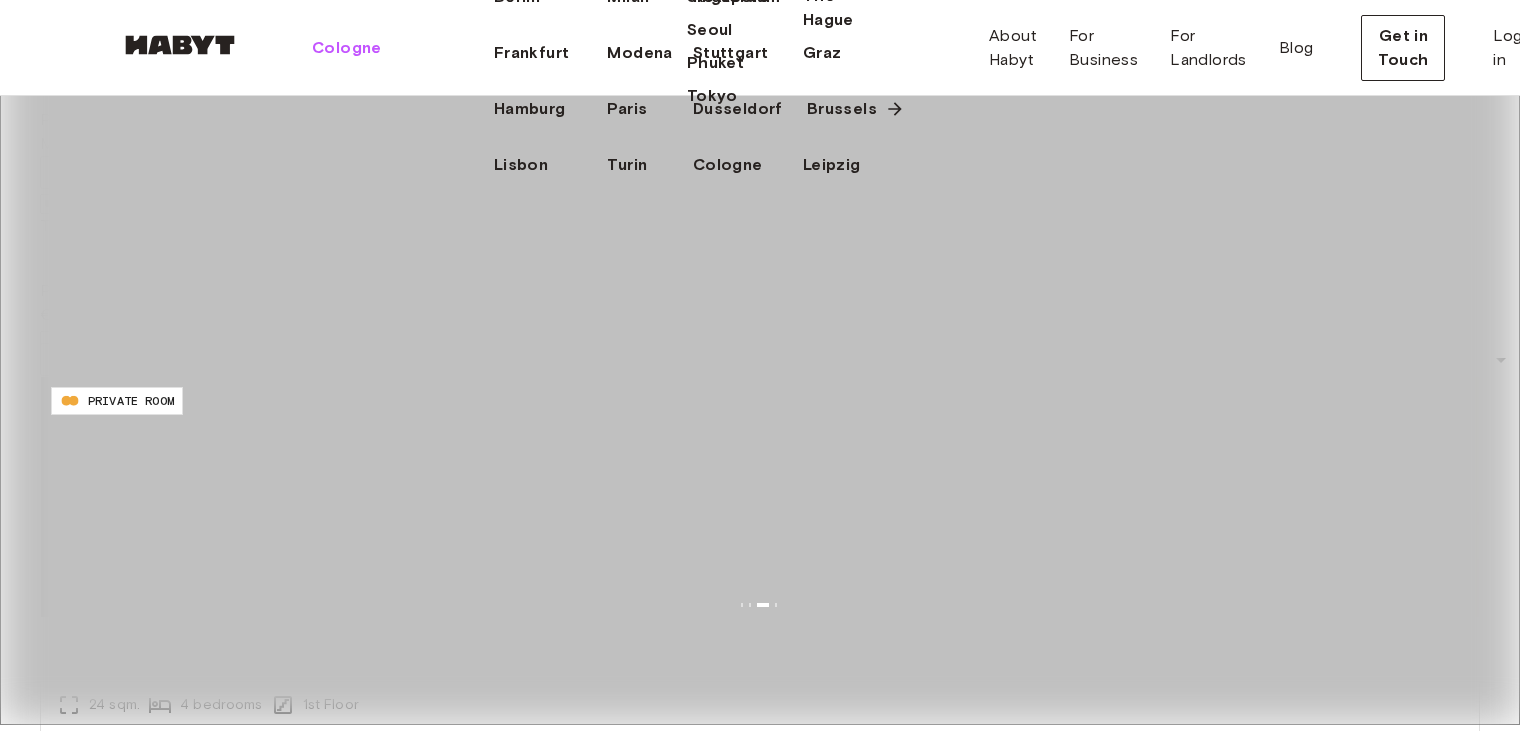 scroll, scrollTop: 3, scrollLeft: 0, axis: vertical 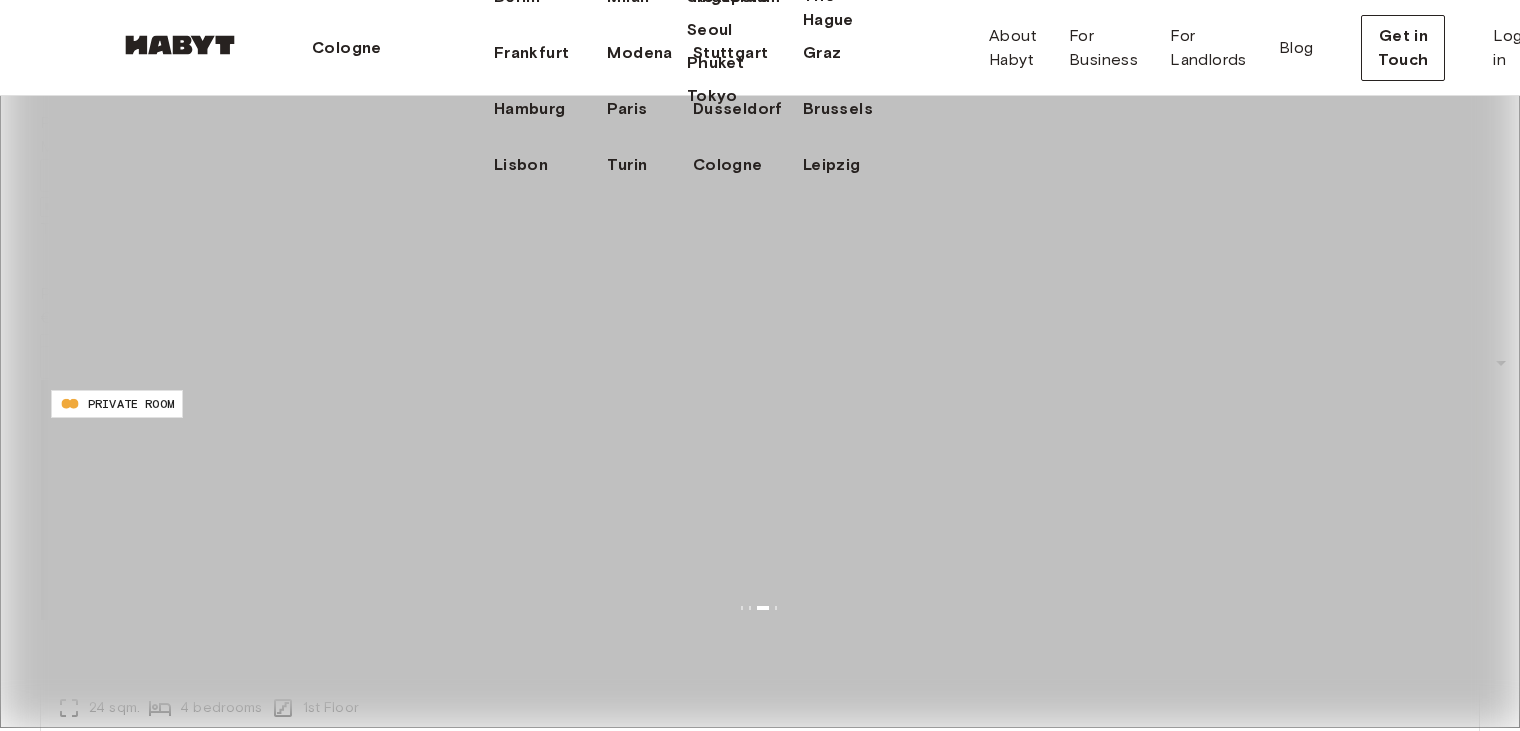 click on "Madrid" at bounding box center (638, -59) 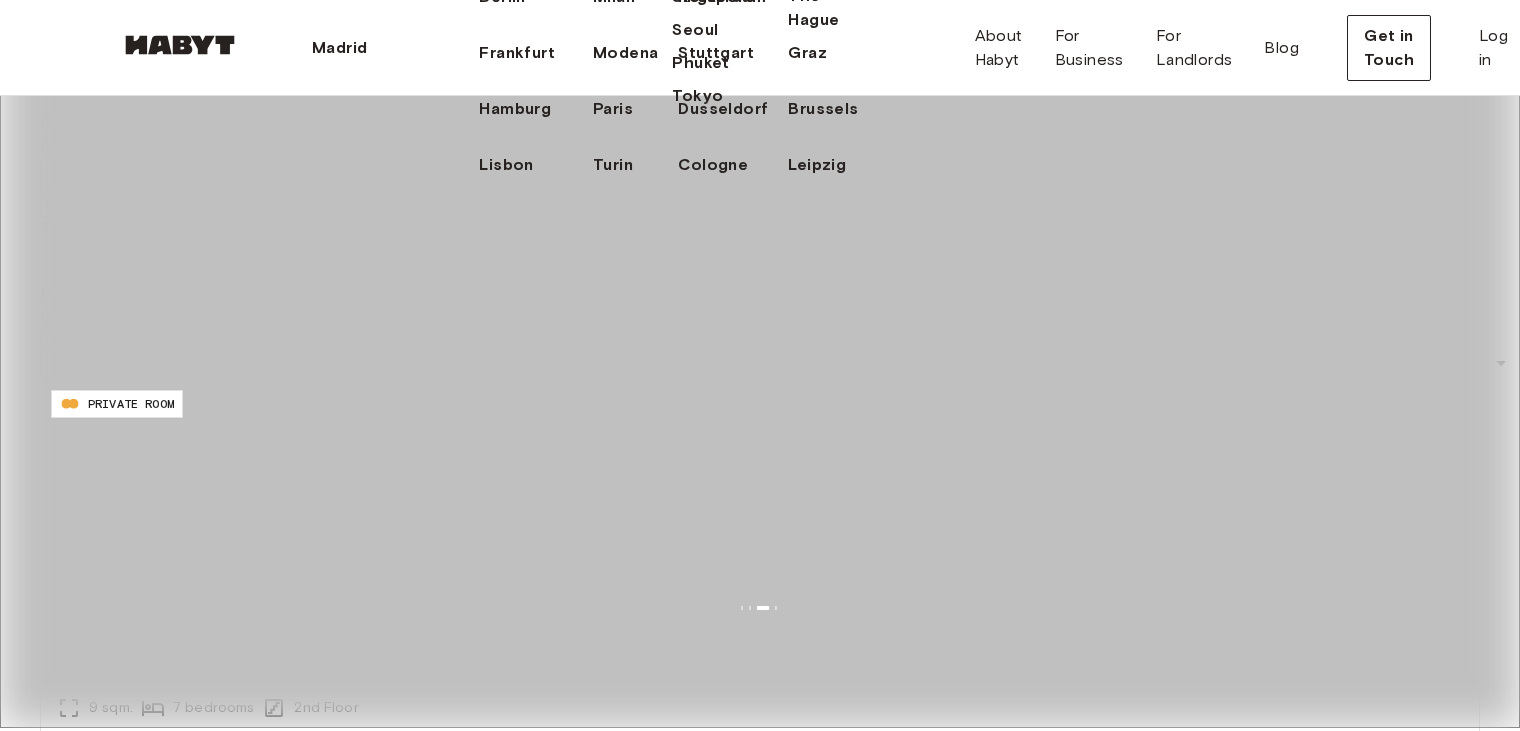 scroll, scrollTop: 0, scrollLeft: 0, axis: both 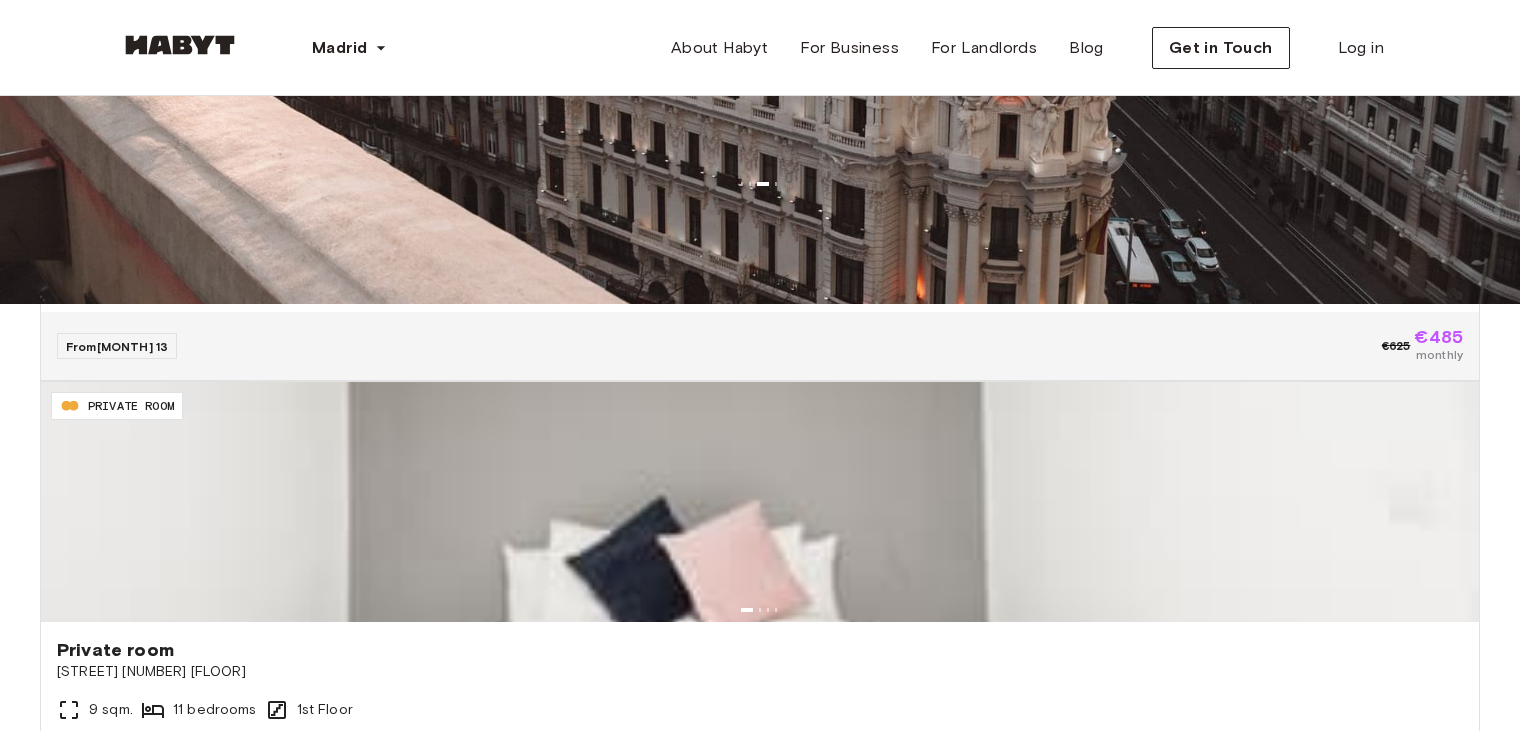 click on "See More" at bounding box center (96, 8496) 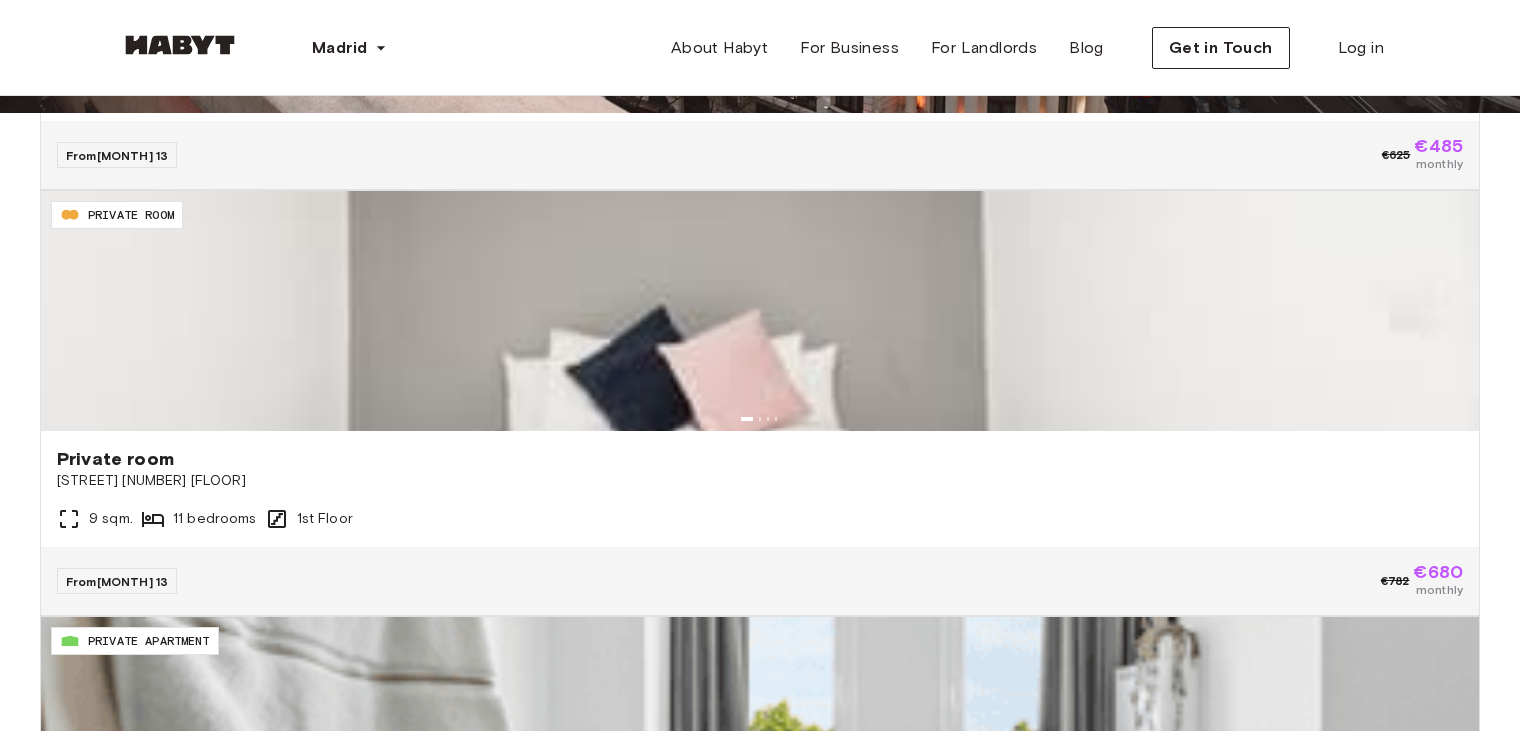 scroll, scrollTop: 332, scrollLeft: 0, axis: vertical 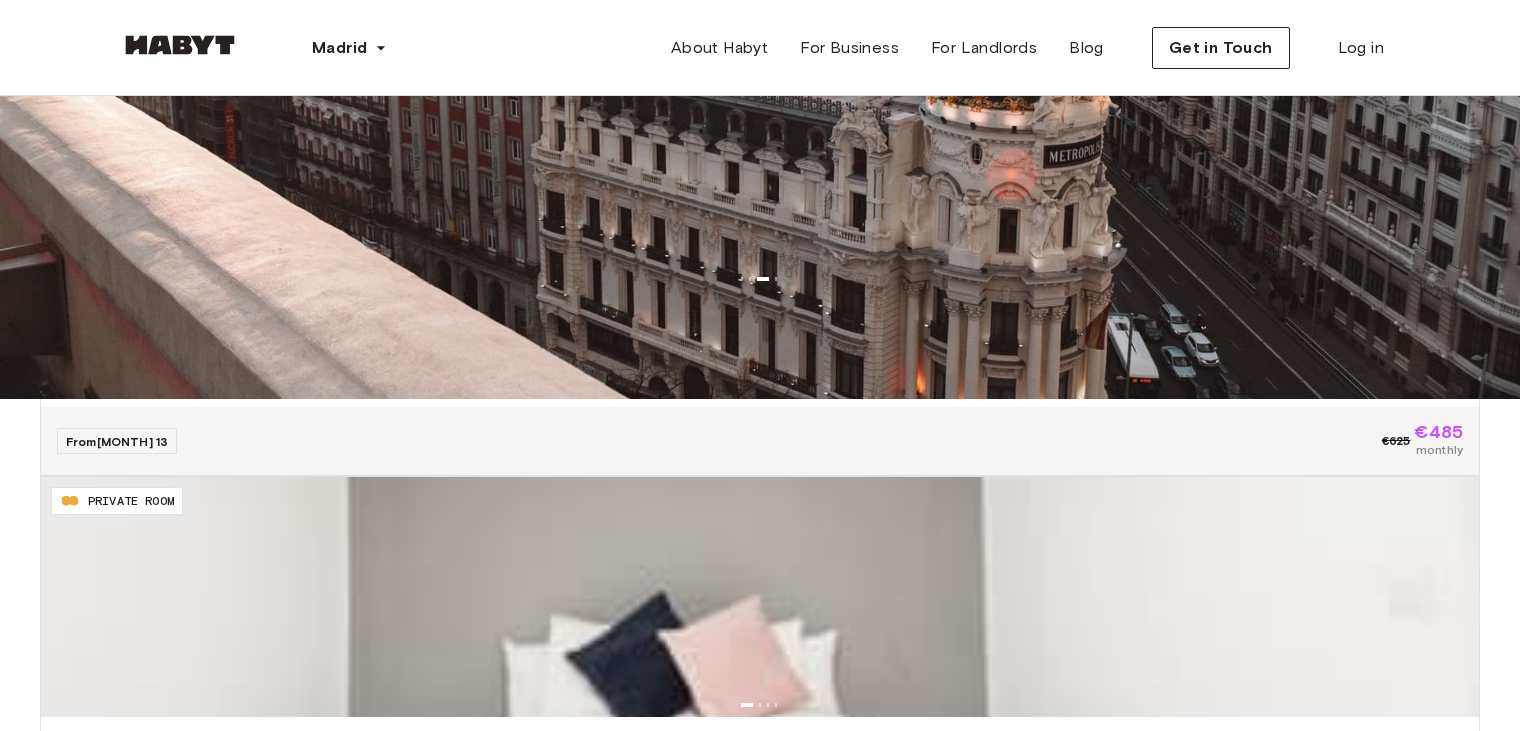click on "See More" at bounding box center (96, 17111) 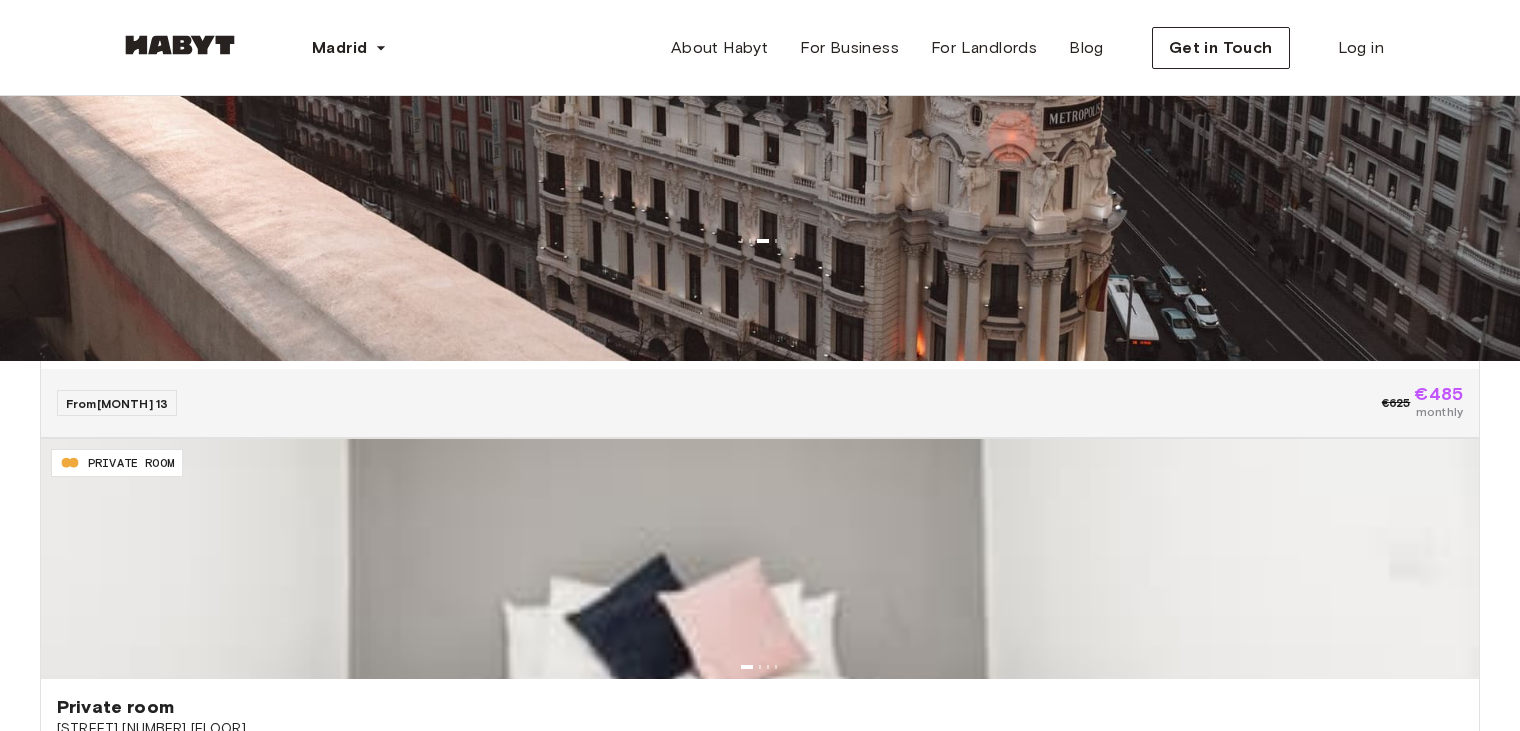 scroll, scrollTop: 387, scrollLeft: 0, axis: vertical 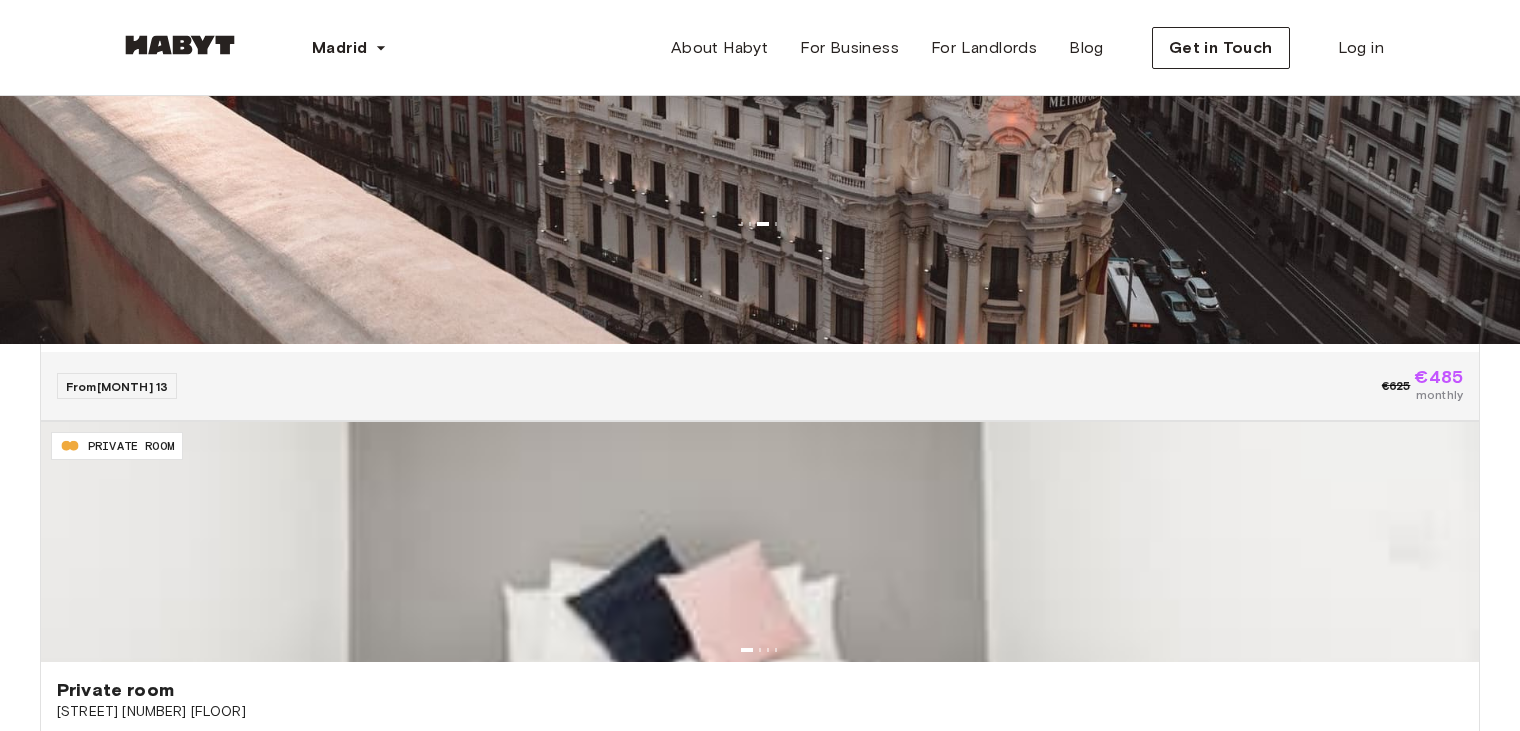 click on "See More" at bounding box center (96, 25576) 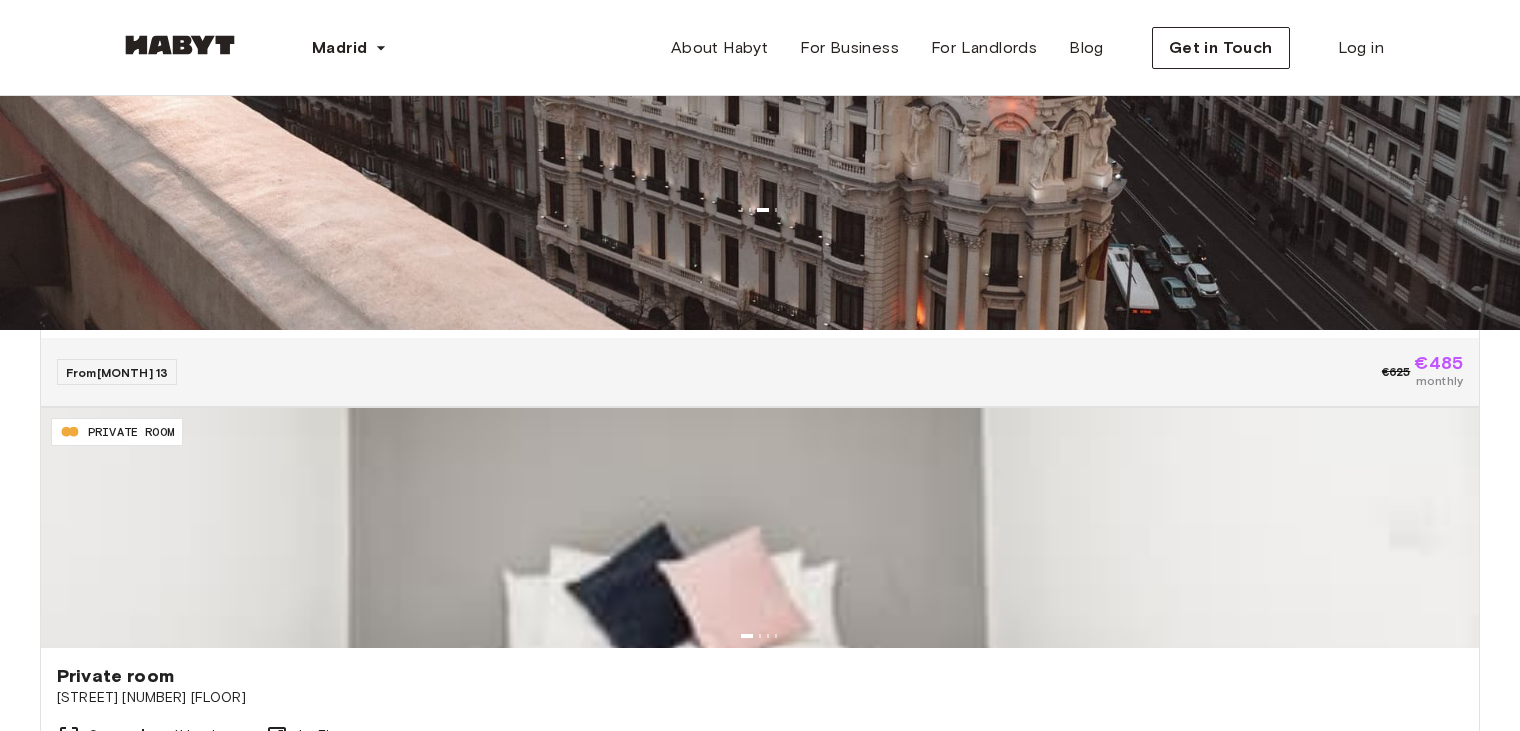 click on "See More" at bounding box center (96, 34082) 